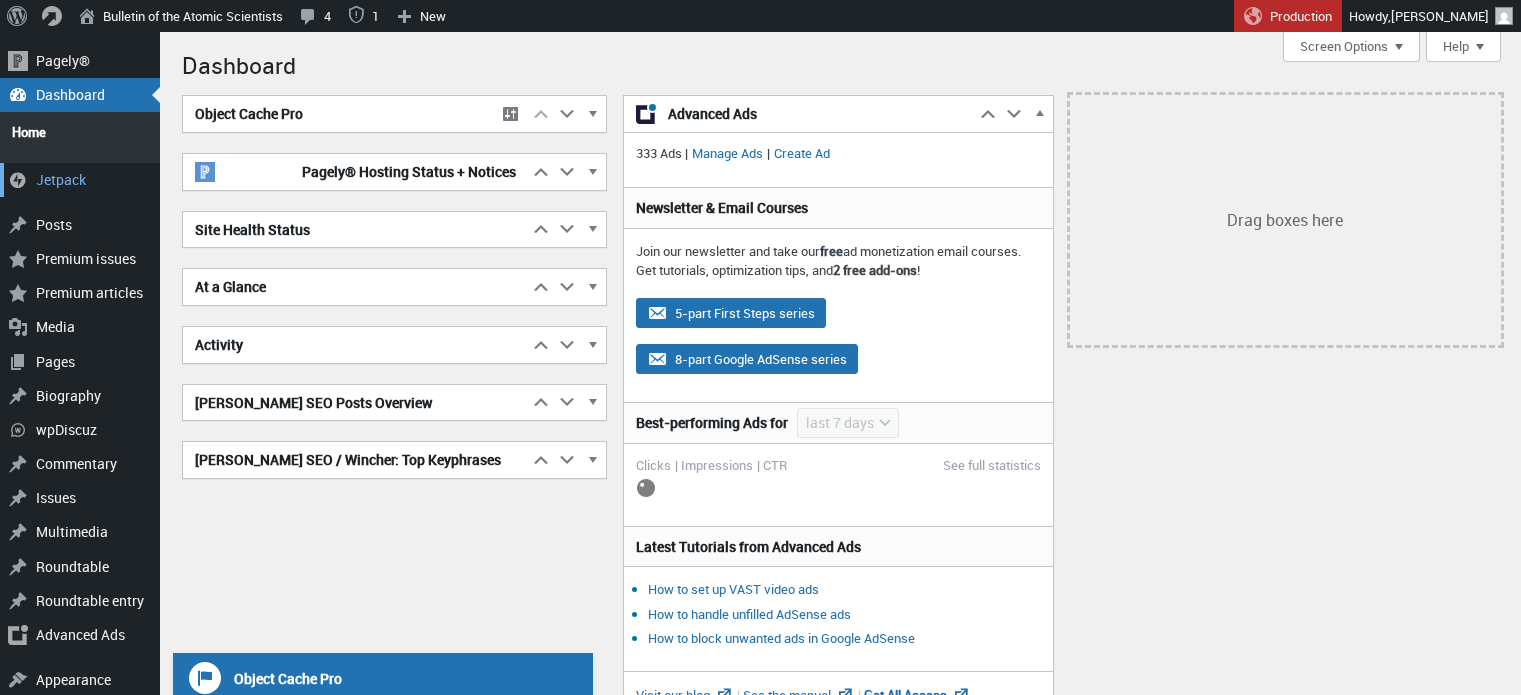 scroll, scrollTop: 0, scrollLeft: 0, axis: both 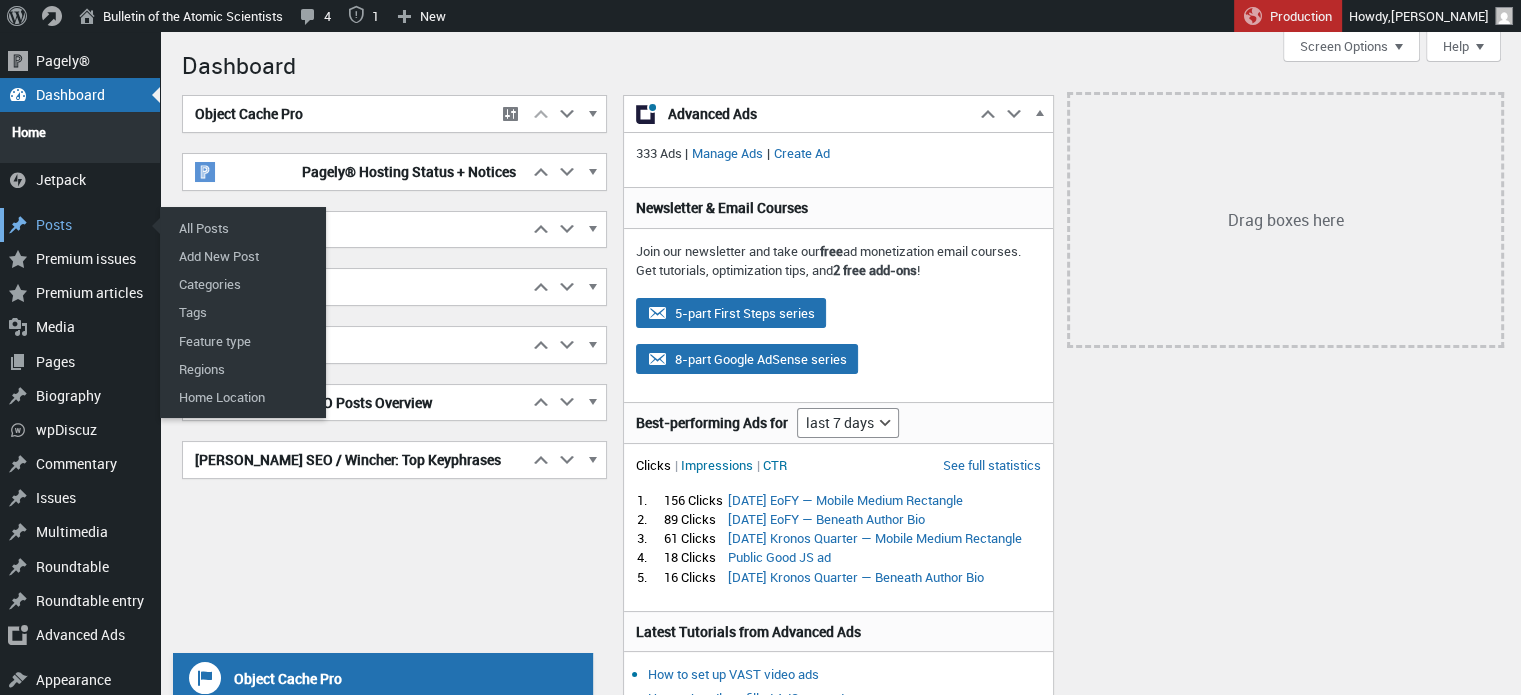 click on "Posts" at bounding box center (80, 225) 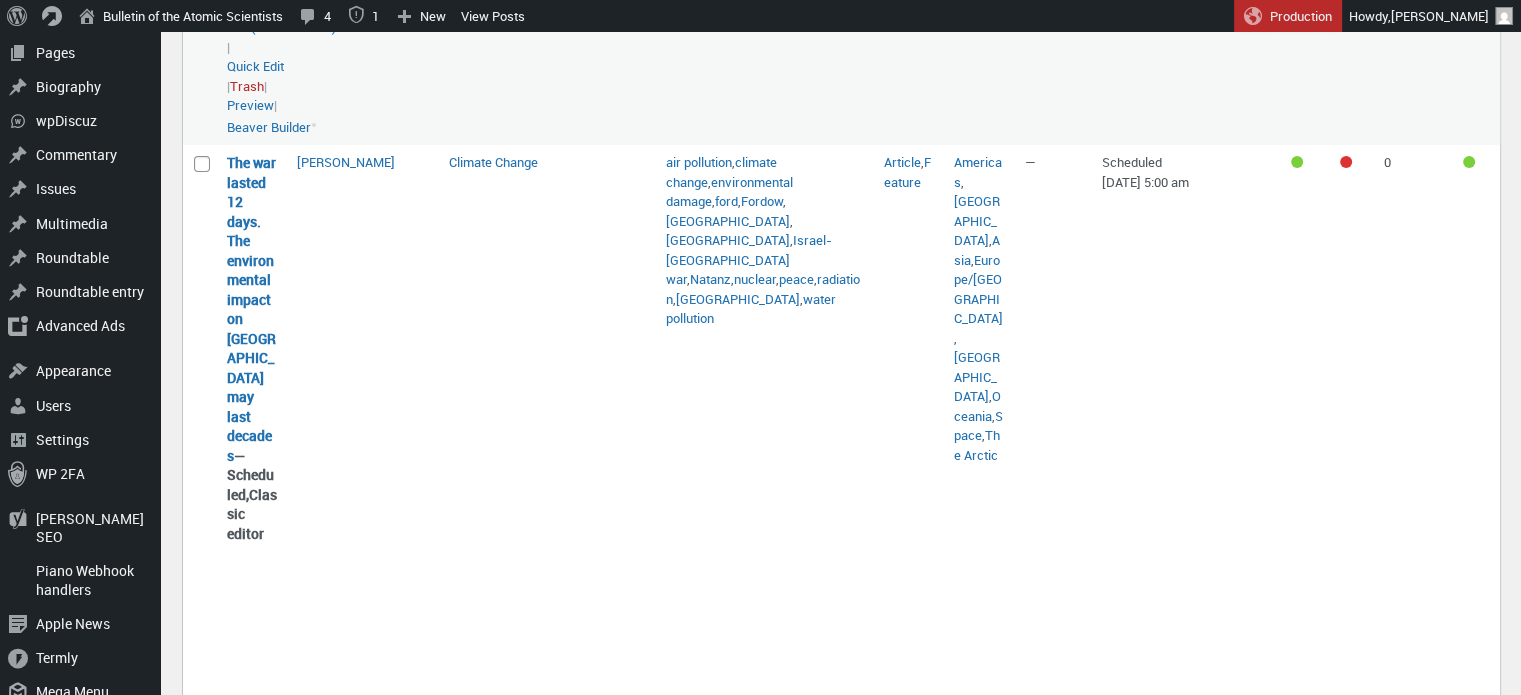scroll, scrollTop: 468, scrollLeft: 0, axis: vertical 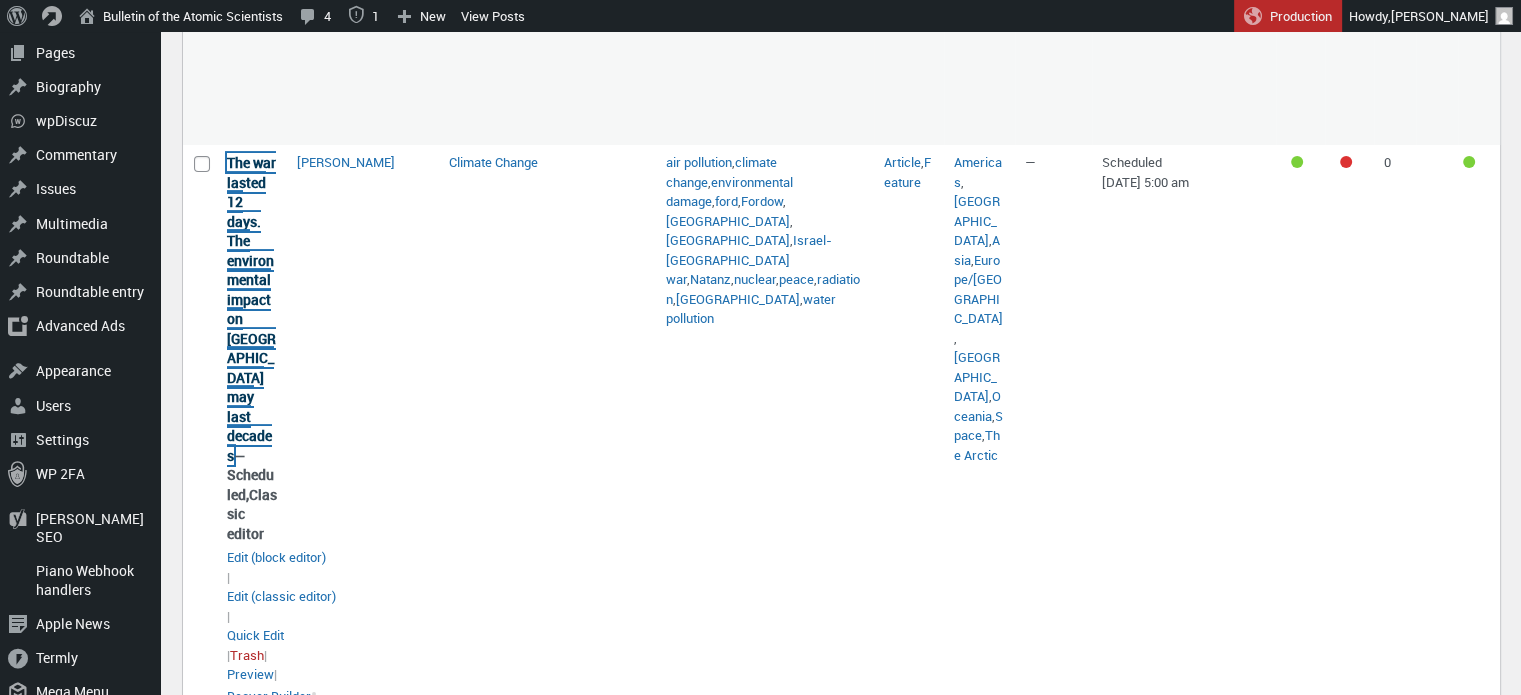 click on "The war lasted 12 days. The environmental impact on [GEOGRAPHIC_DATA] may last decades" at bounding box center (251, 309) 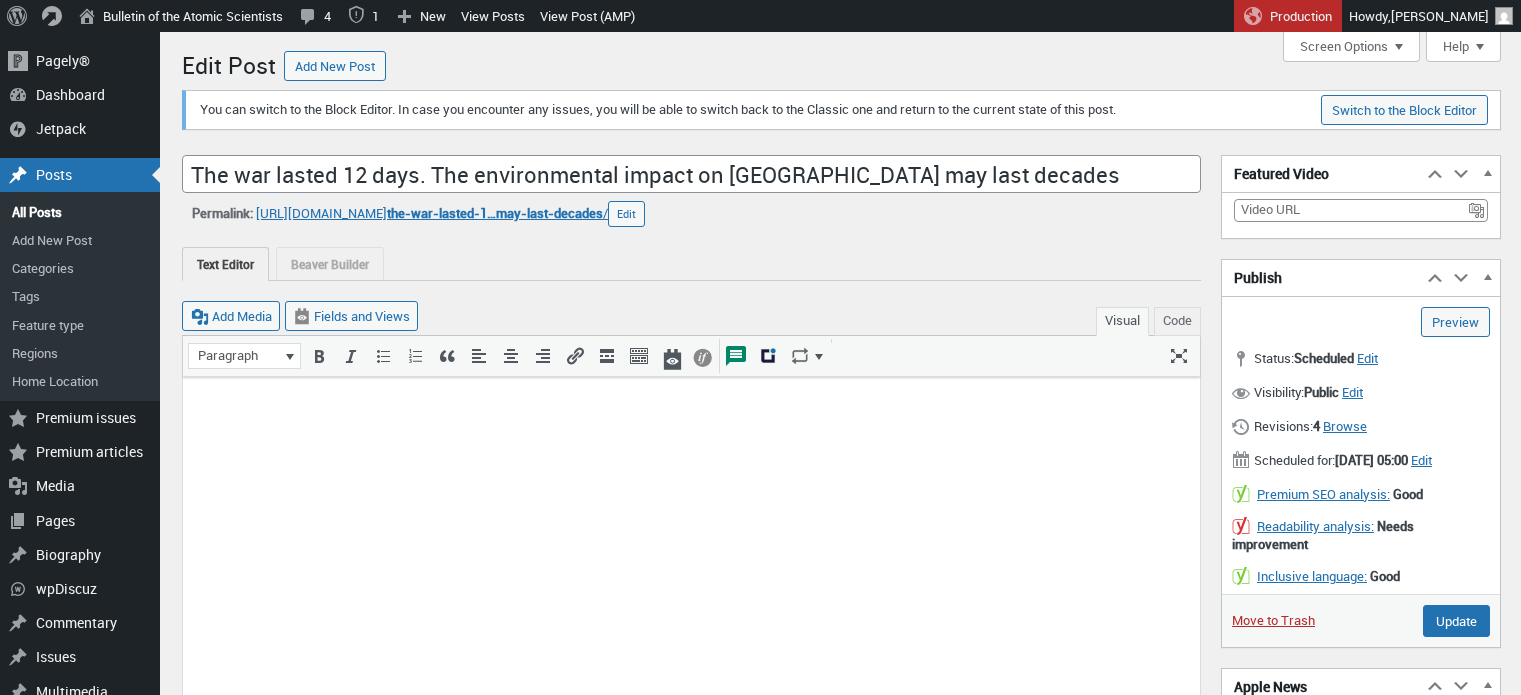 scroll, scrollTop: 0, scrollLeft: 0, axis: both 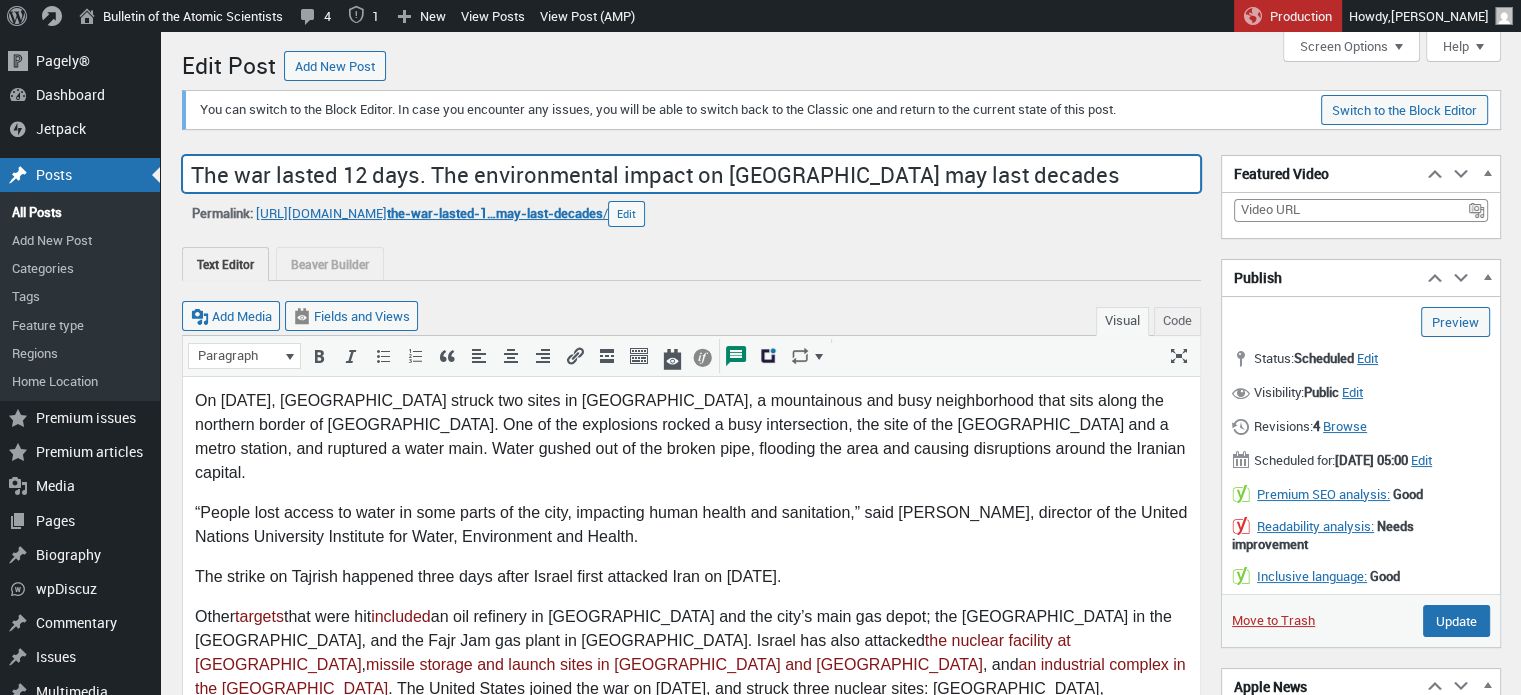 drag, startPoint x: 975, startPoint y: 177, endPoint x: 172, endPoint y: 159, distance: 803.2017 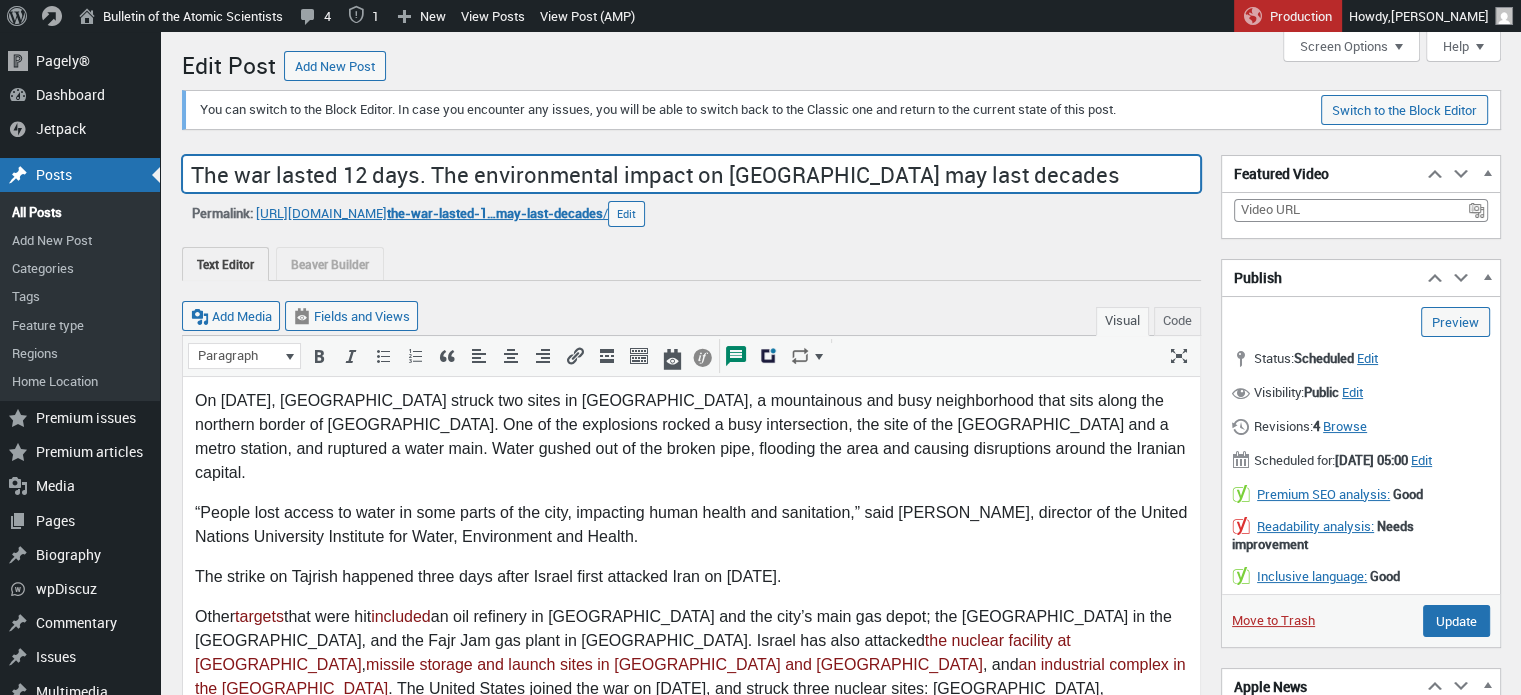 click on "Menu About WordPress About WordPress Get Involved WordPress.org Documentation Learn WordPress Support Feedback About 10up About 10up Bulletin of the Atomic Scientists Visit Site 4 4 Comments in moderation 1 New Posts Media Pages Premium issue Premium article Template Biography Commentary Doomsday Clock Issue Multimedia Roundtable Roundtable entry Landing Article User View Posts View Post (AMP) Production Howdy,  Avery Restrepo Avery Restrepo arestrepo@thebulletin.org Edit Profile Log Out
Featured Video Plus
Customizing This Display
Title and Post Editor
Inserting Media
Publish Settings
Discussion Settings" at bounding box center (840, 2120) 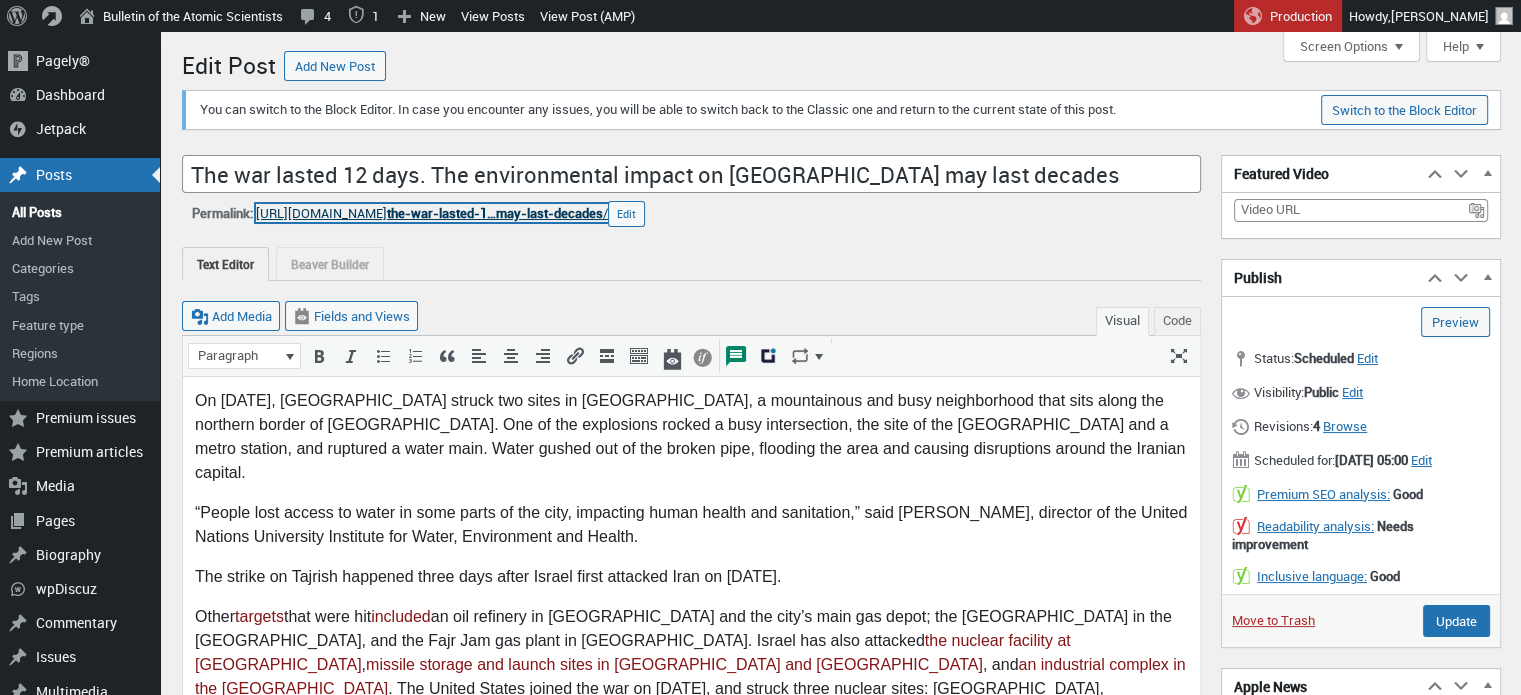 click on "the-war-lasted-1…may-last-decades" at bounding box center (495, 213) 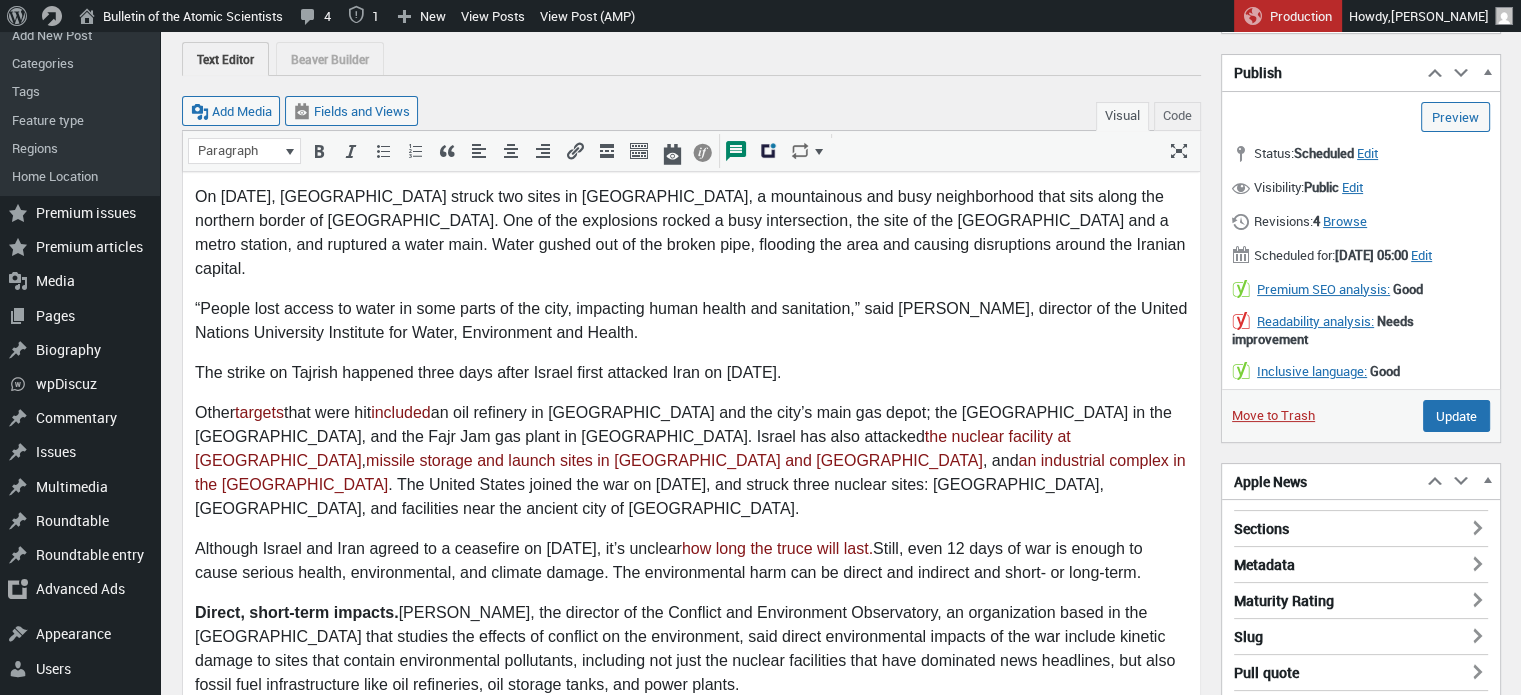 scroll, scrollTop: 0, scrollLeft: 0, axis: both 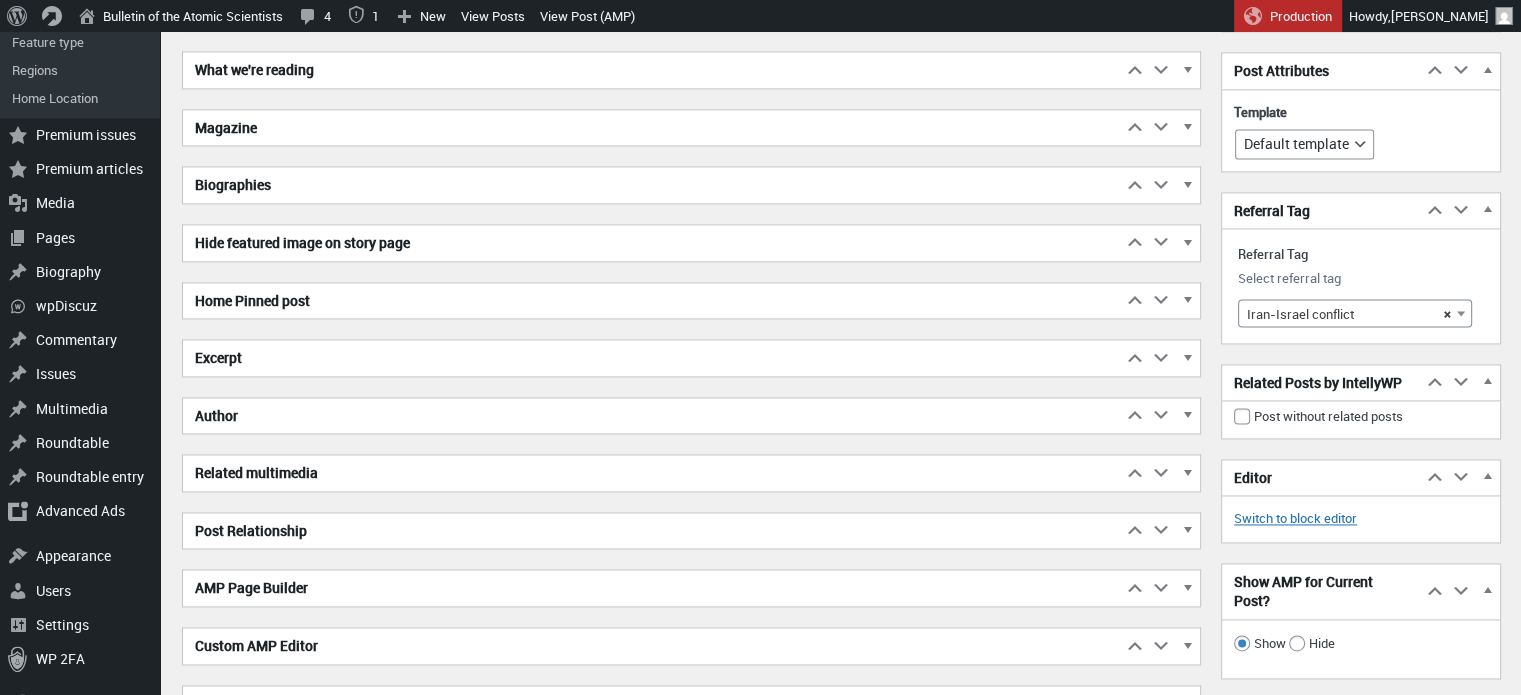 click on "Excerpt" at bounding box center (652, 358) 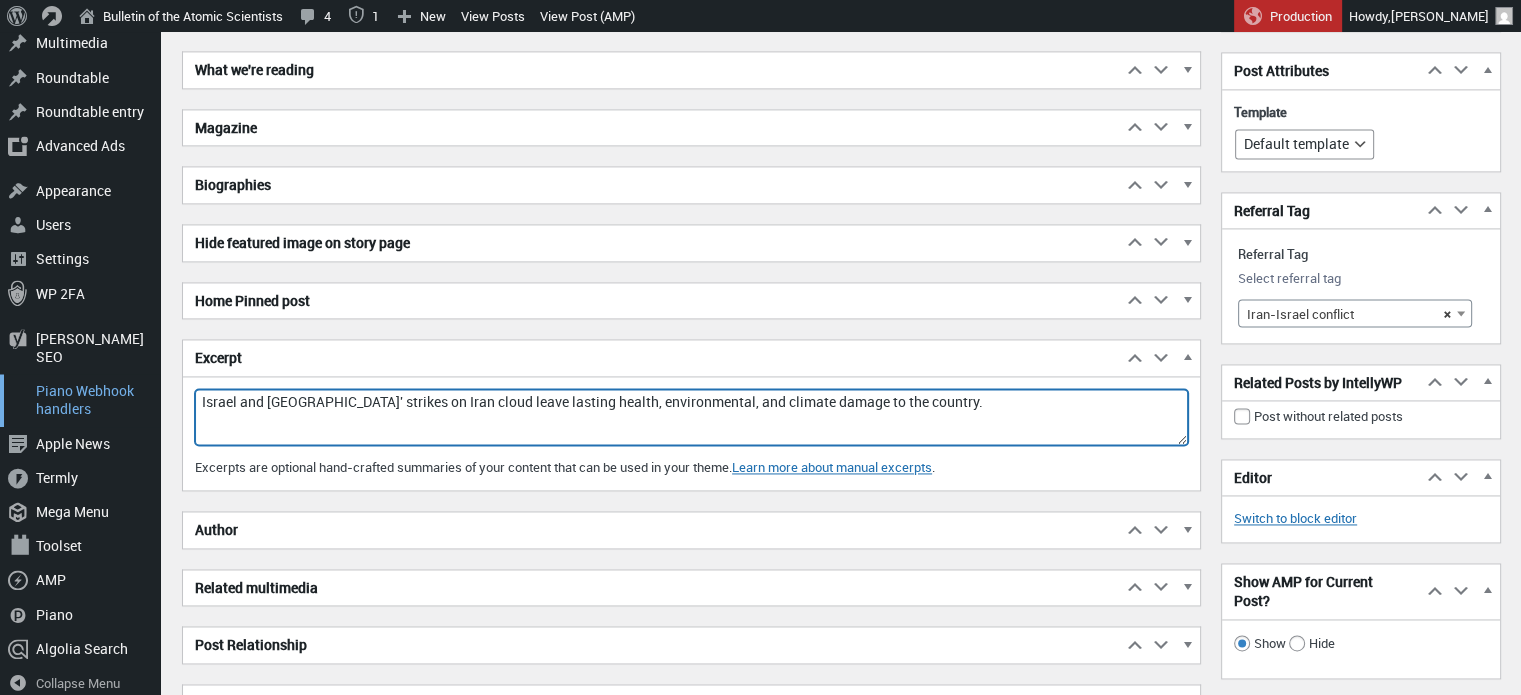 drag, startPoint x: 976, startPoint y: 395, endPoint x: 157, endPoint y: 401, distance: 819.022 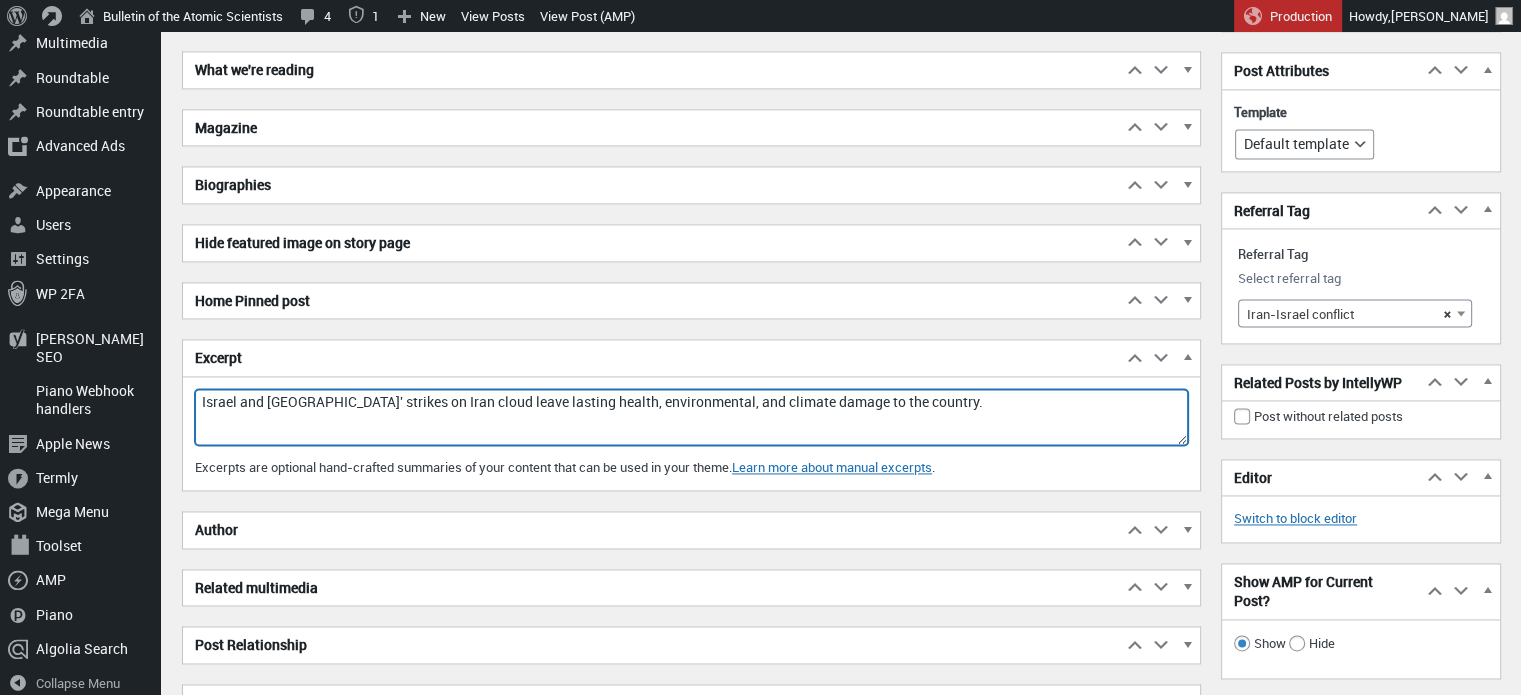 click on "Israel and United States' strikes on Iran cloud leave lasting health, environmental, and climate damage to the country." at bounding box center [691, 417] 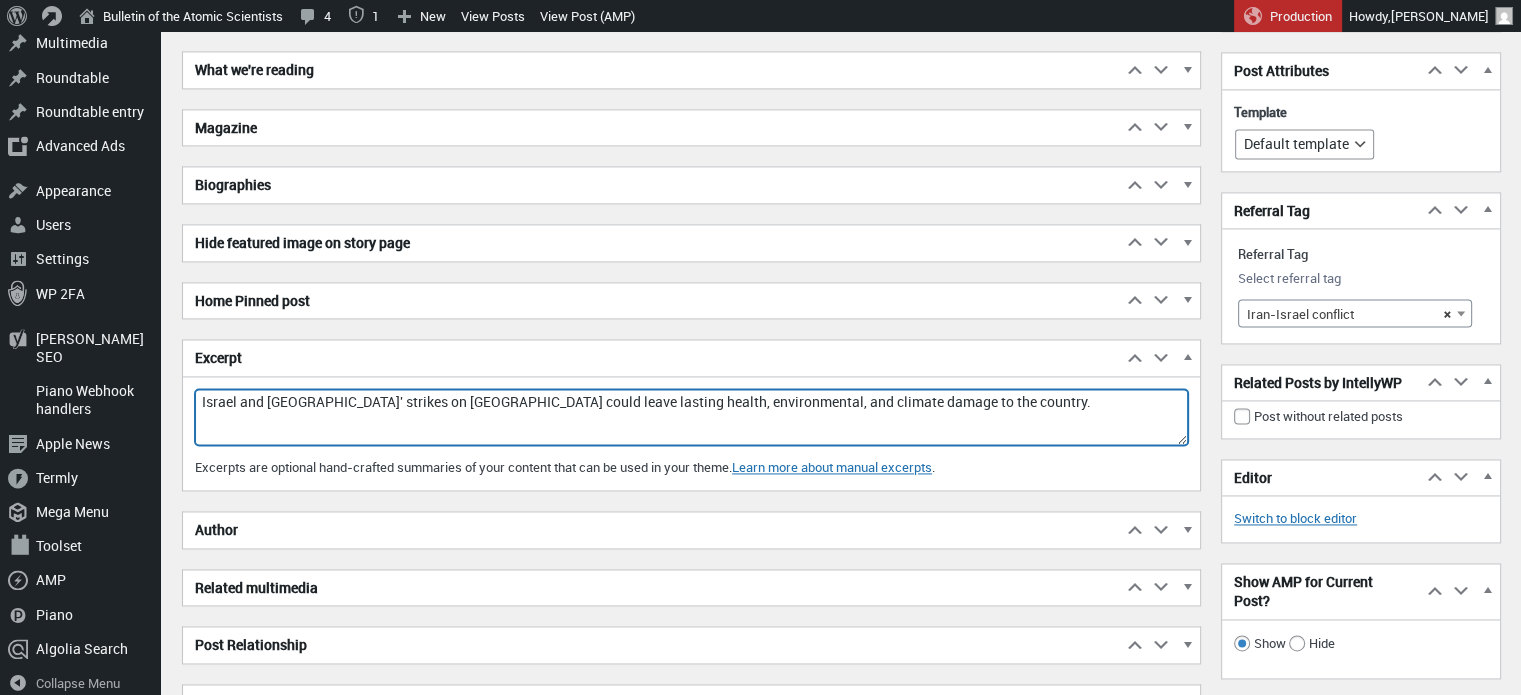 type on "Israel and United States' strikes on Iran could leave lasting health, environmental, and climate damage to the country." 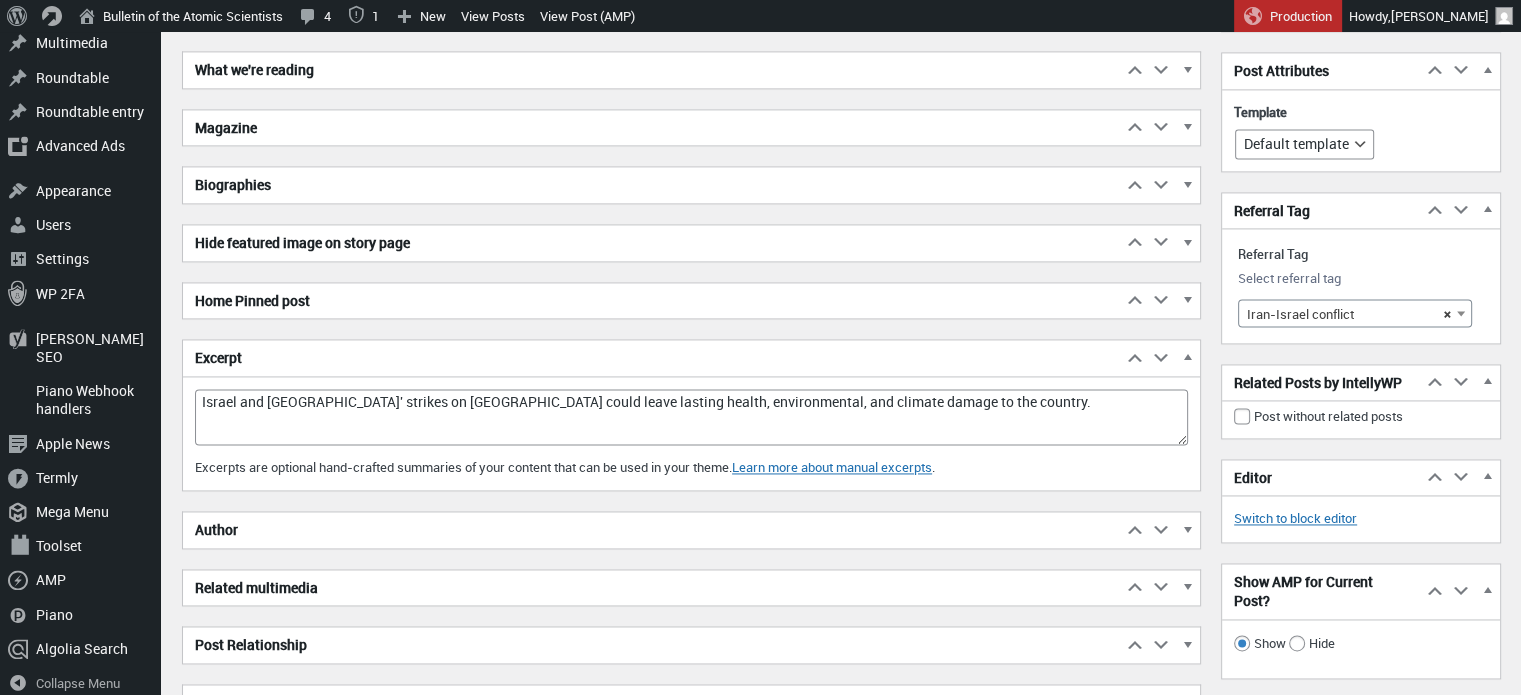 click on "Yoast SEO Premium
Move up Move Yoast SEO Premium box up Move down Move Yoast SEO Premium box down Toggle panel: Yoast SEO Premium
SEO
Readability
Inclusive language Schema Social Focus keyphrase Help on choosing the perfect focus keyphrase (Opens in a new browser tab) War Get related keyphrases (Opens in a new browser tab) Search appearance Determine how your post should look in the search results. Preview as: Mobile result Desktop result Url preview: Bulletin of the Atomic Scientists thebulletin.org SEO title preview: The war lasted 12 days. The environmental impact on Iran may last decades - Bulletin of the Atomic Scientists Meta description preview: Jul 7, 2025   －   Israel and United States' strikes on Iran cloud leave lasting health, environmental, and climate damage to the country. SEO title Insert variable Title   Page   Separator   Site title   Slug the-war-lasted-12-days-the-environmental-impact-on-iran-may-last-decades  Good War" at bounding box center [691, 357] 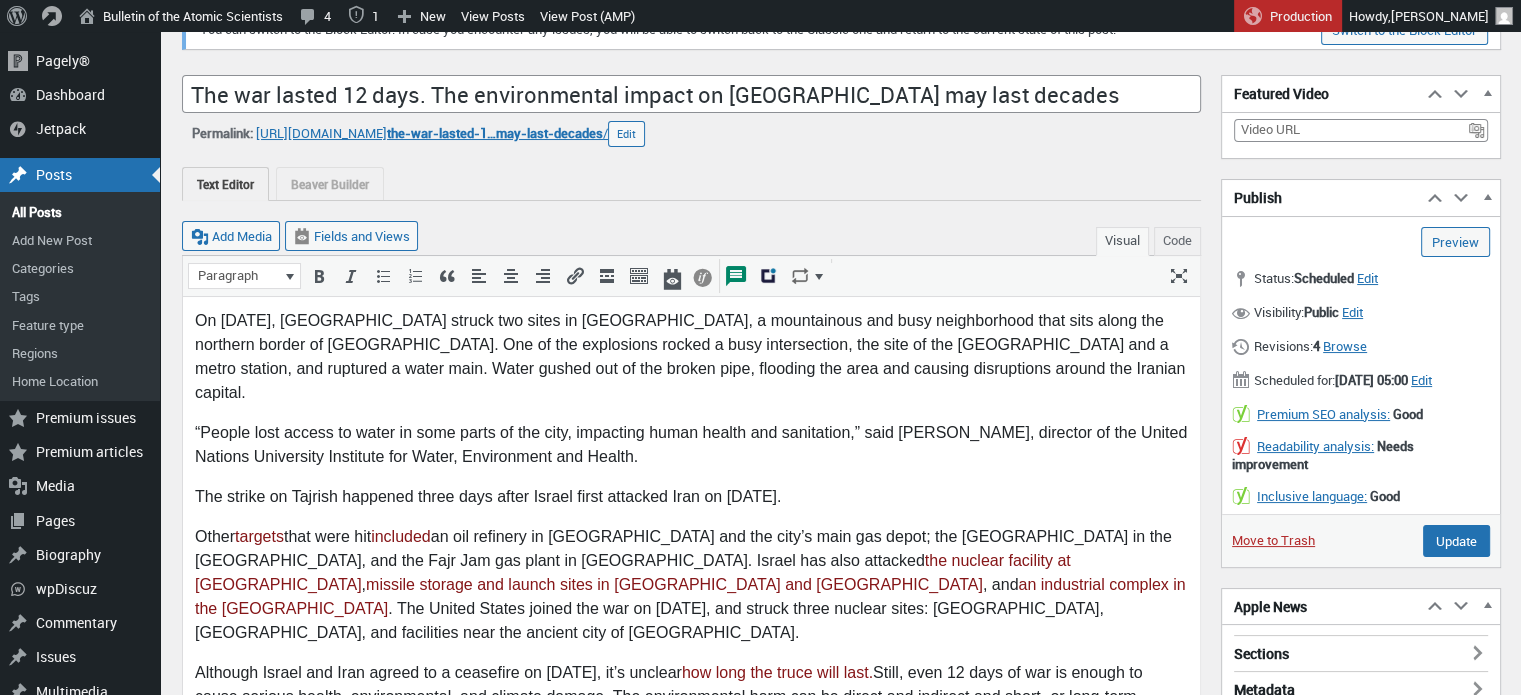scroll, scrollTop: 0, scrollLeft: 0, axis: both 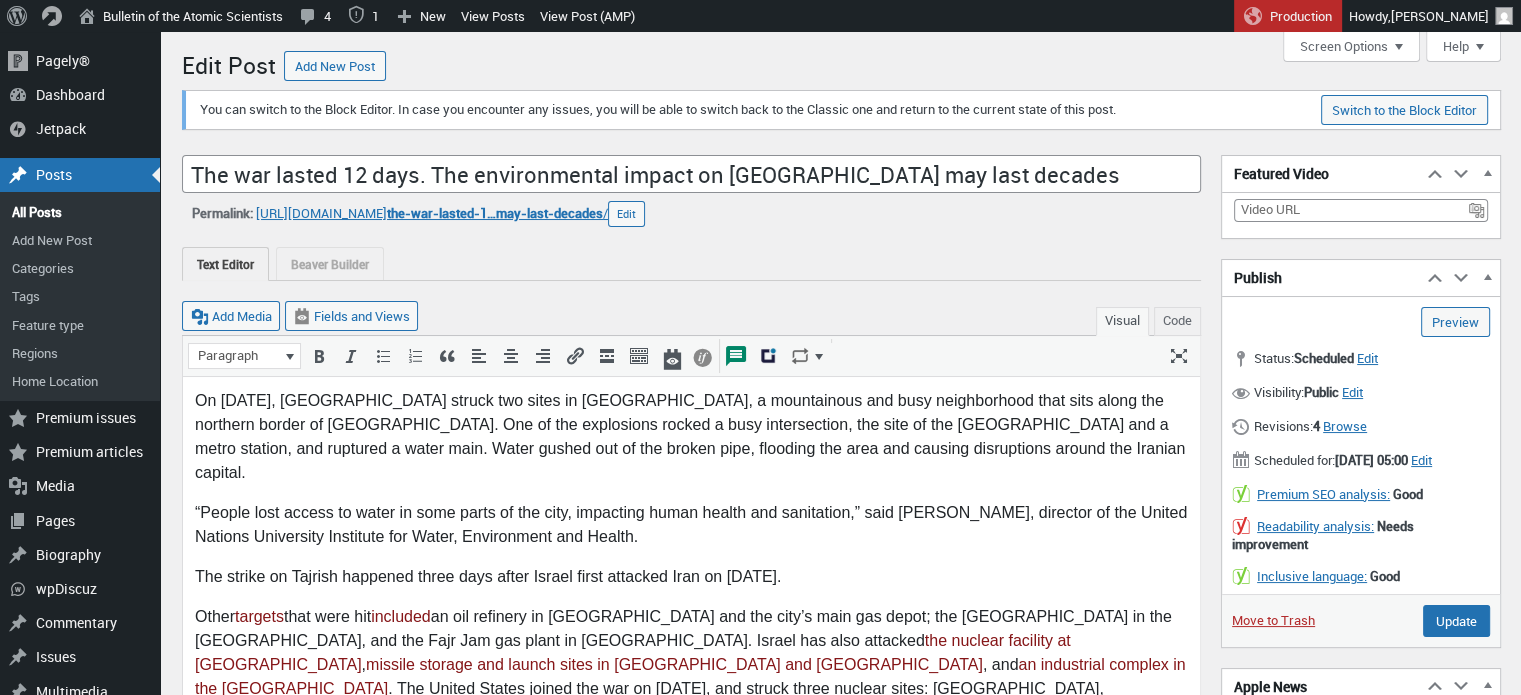 click on "Move to Trash
Update" at bounding box center (1361, 620) 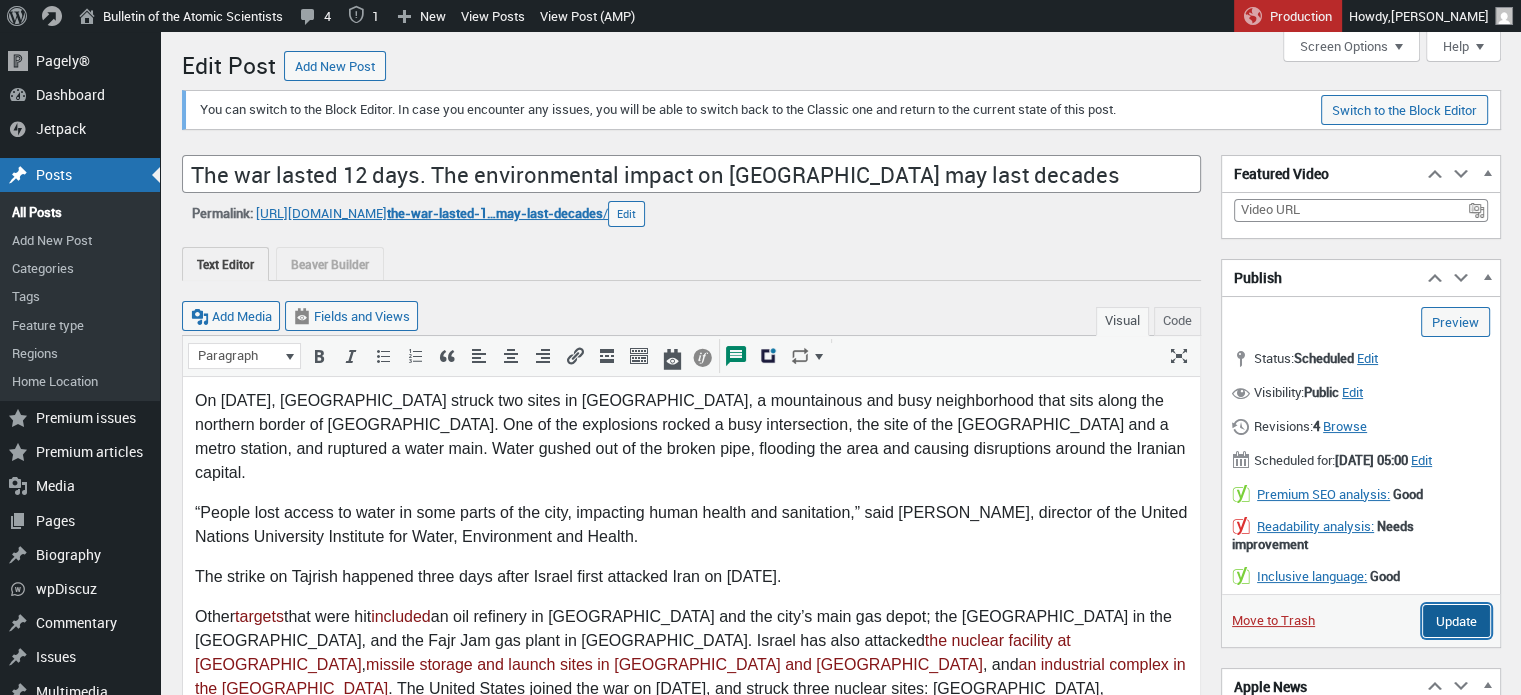click on "Update" at bounding box center (1456, 621) 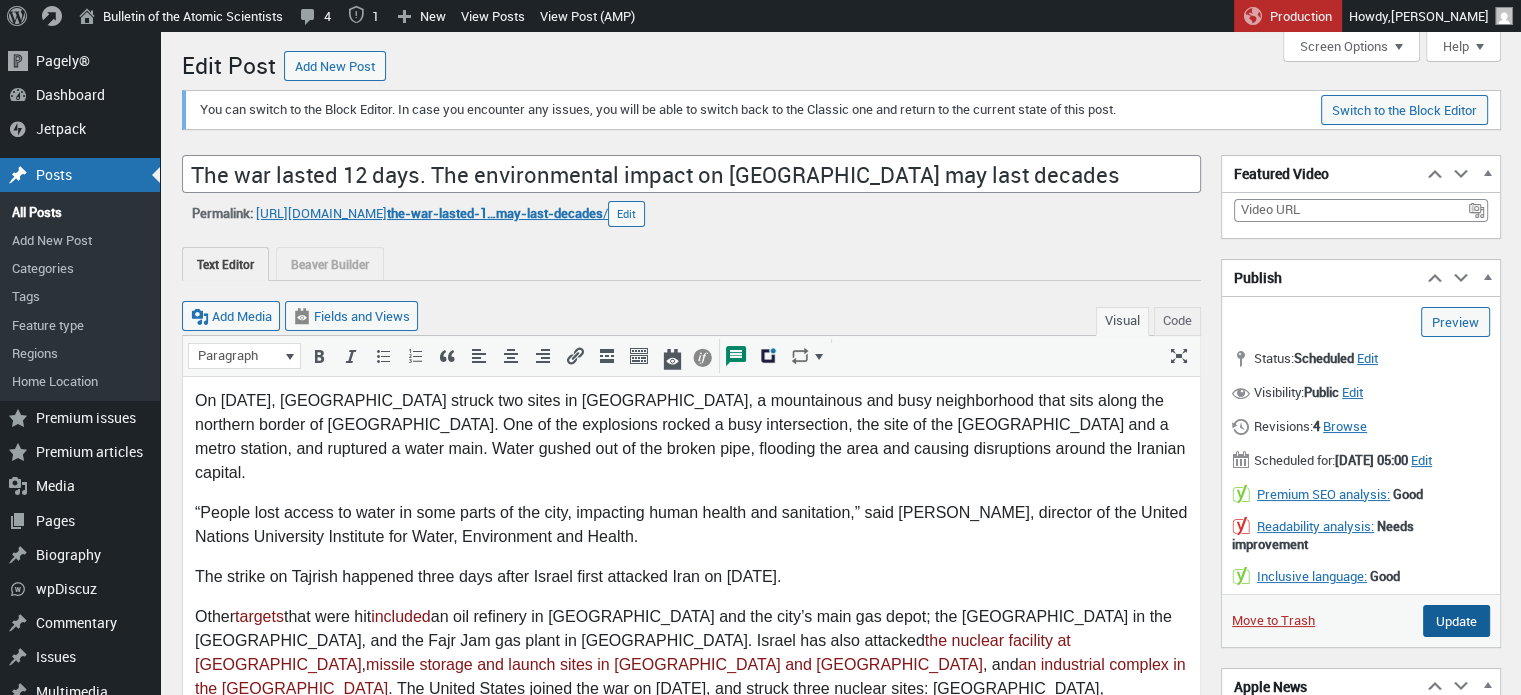 type on "Schedule" 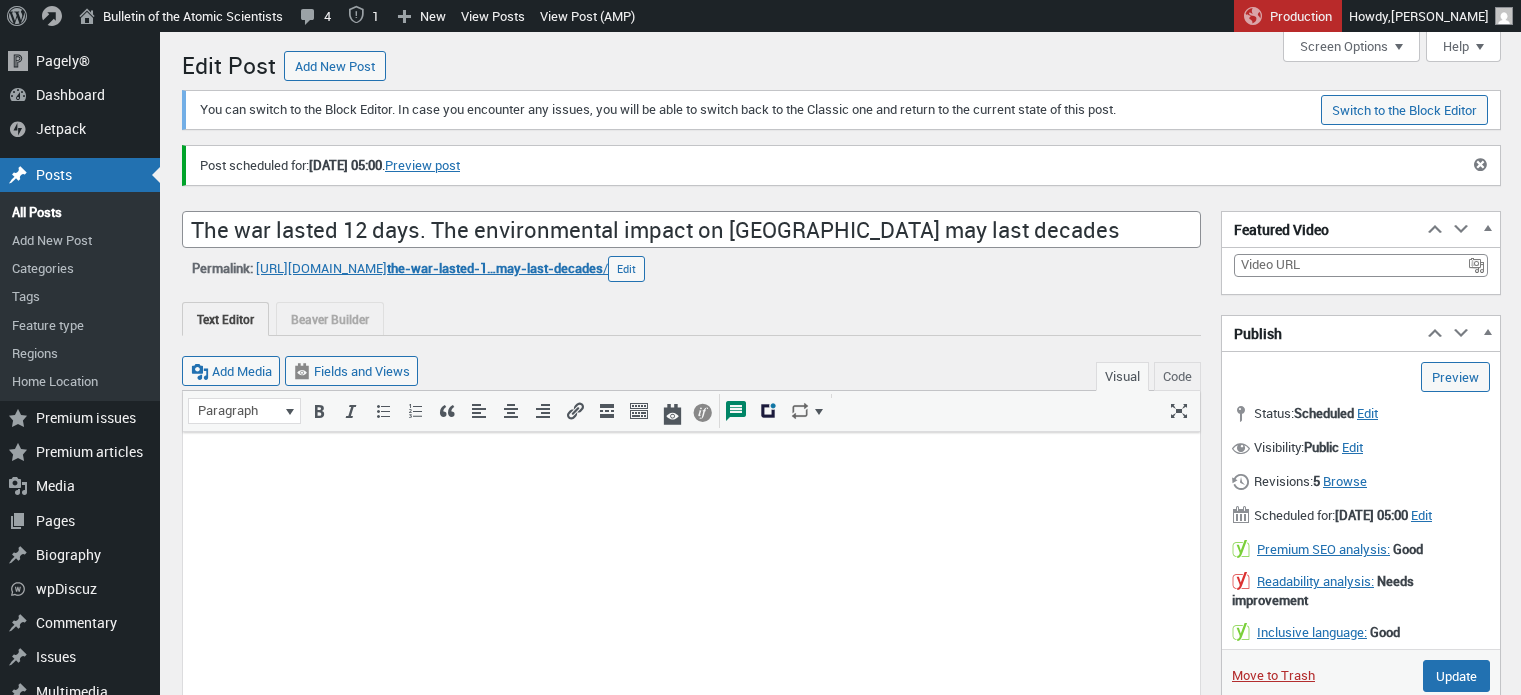 scroll, scrollTop: 0, scrollLeft: 0, axis: both 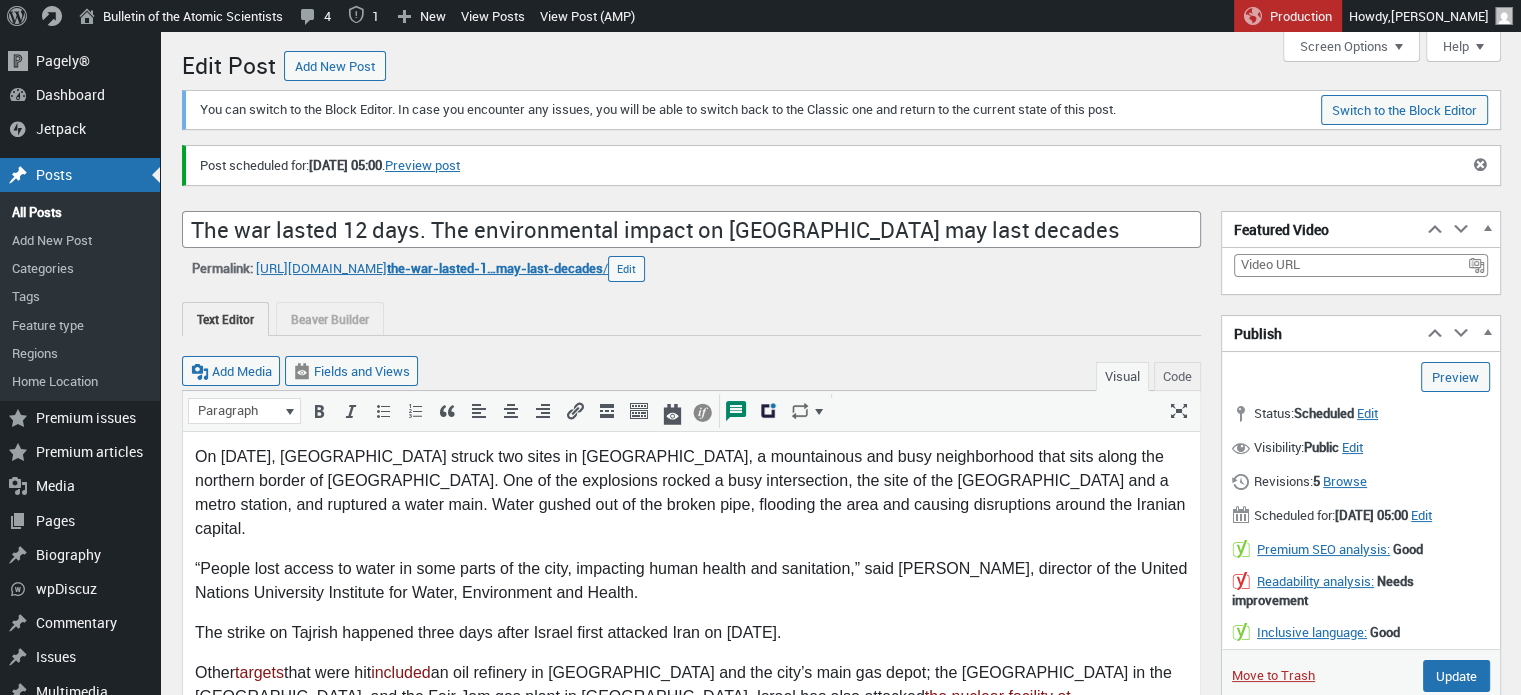 click on "Edit Post
Add New Post
You can switch to the Block Editor. In case you encounter any issues, you will be able to switch back to the Classic one and return to the current state of this post.
Switch to the Block Editor
Post scheduled for:  Jul 7, 2025 at 05:00 .  Preview post Dismiss this notice.   Connection lost.  Saving has been disabled until you are reconnected.  This post is being backed up in your browser, just in case. The backup of this post in your browser is different from the version below. Restore the backup This will replace the current editor content with the last backup version. You can use undo and redo in the editor to get the old content back or to return to the restored version. Dismiss this notice.
Add title
The war lasted 12 days. The environmental impact on Iran may last decades
Skip to Editor
Permalink:
https://thebulletin.org/2025/07/ the-war-lasted-1…may-last-decades /
‎ Edit" at bounding box center (841, 2121) 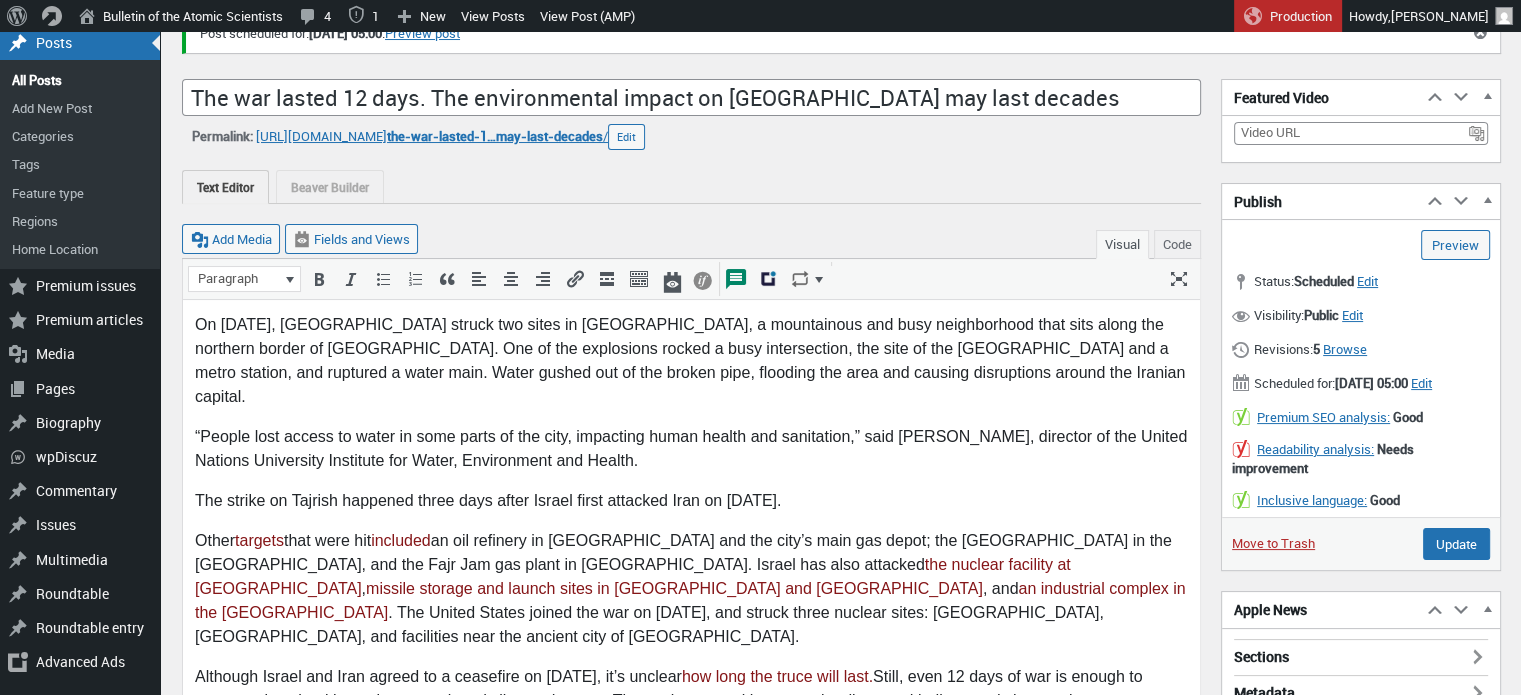scroll, scrollTop: 132, scrollLeft: 0, axis: vertical 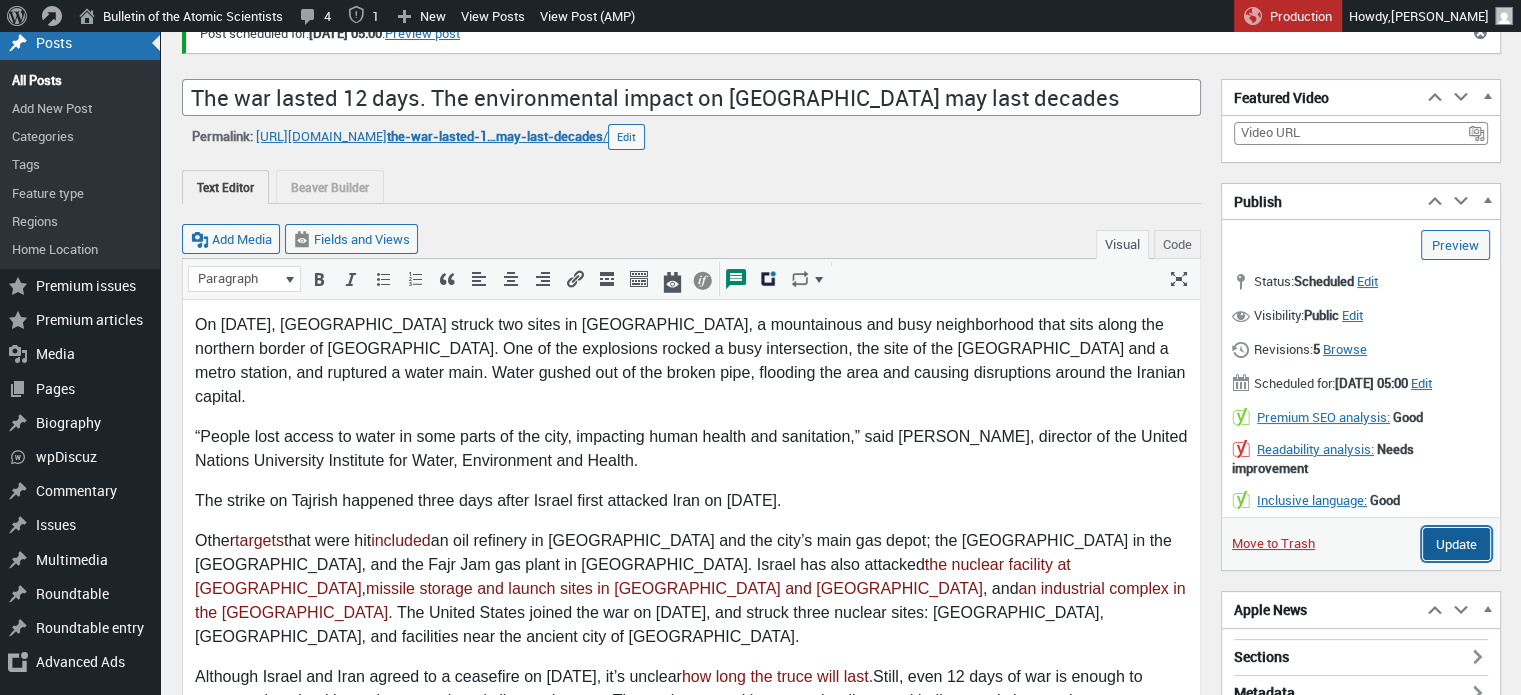 click on "Update" at bounding box center [1456, 544] 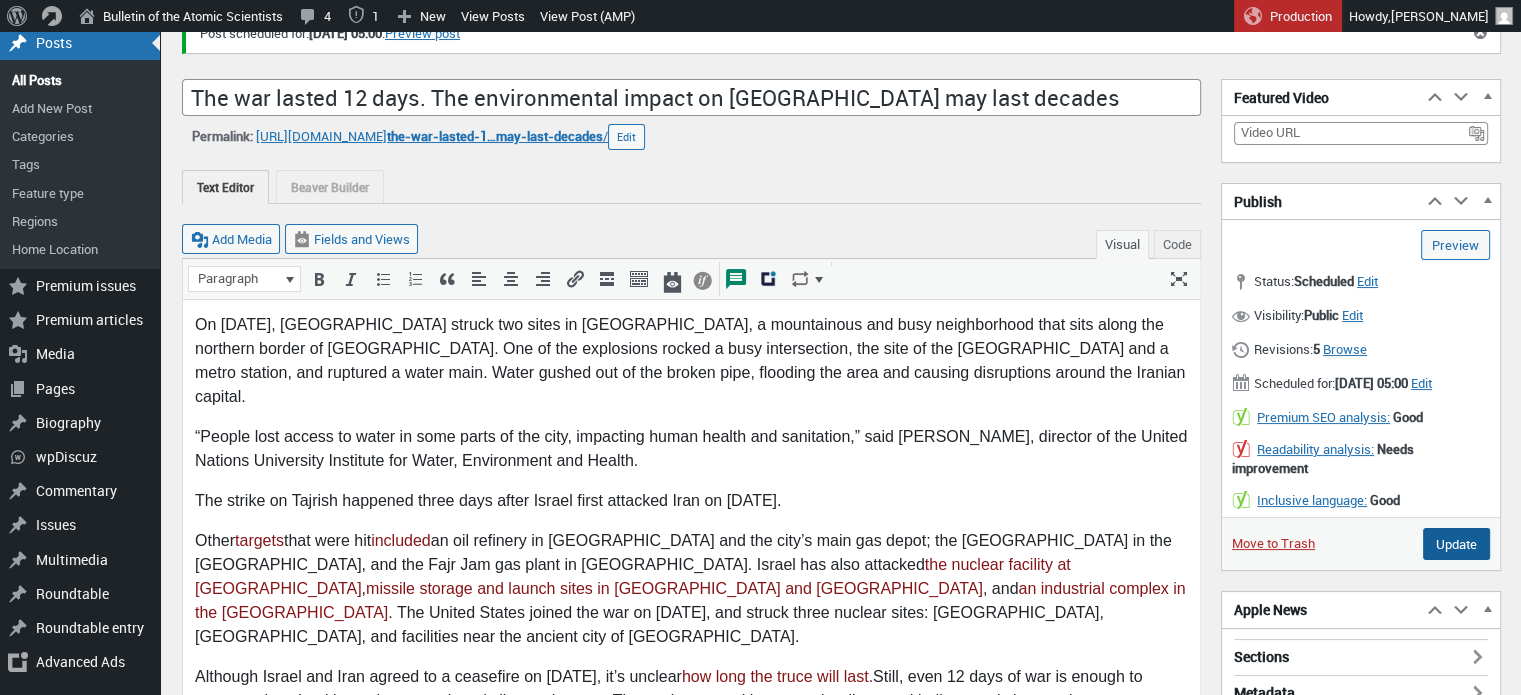 type on "Schedule" 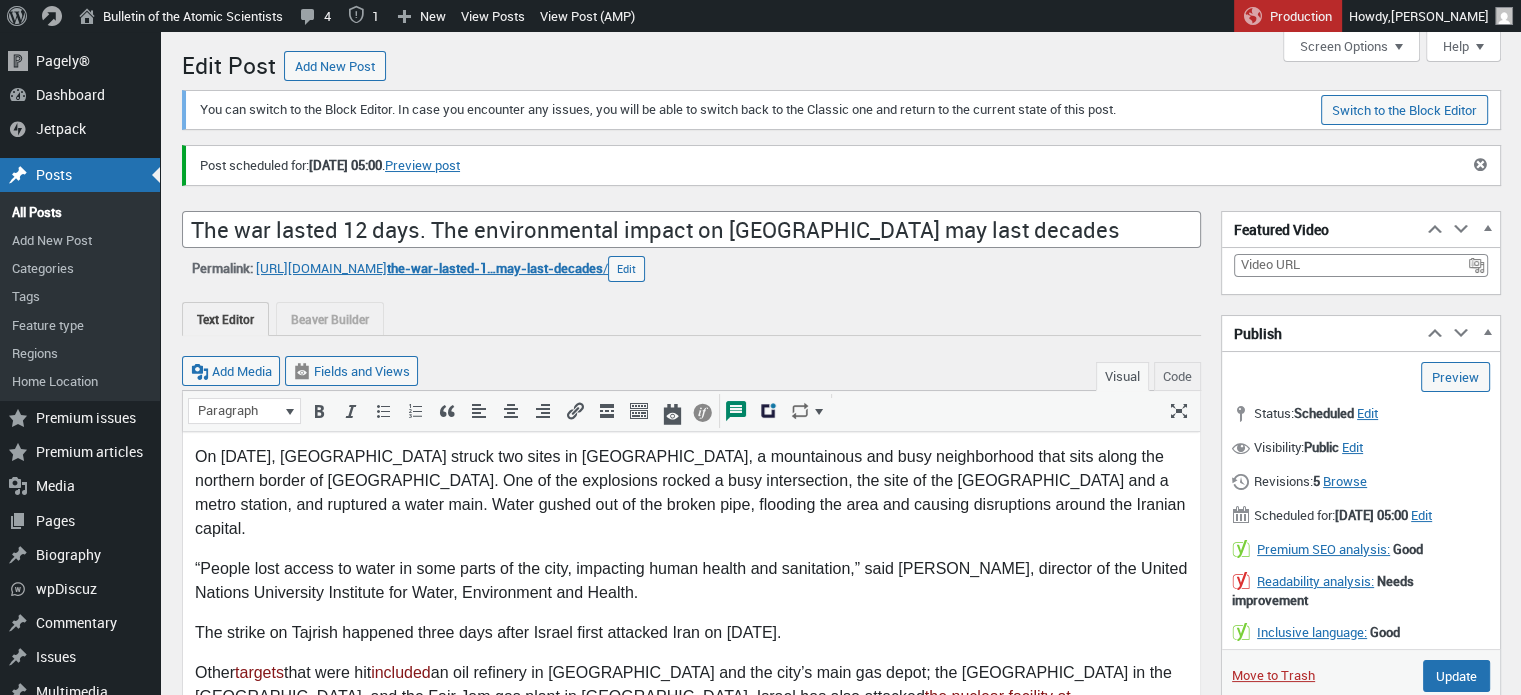 scroll, scrollTop: 0, scrollLeft: 0, axis: both 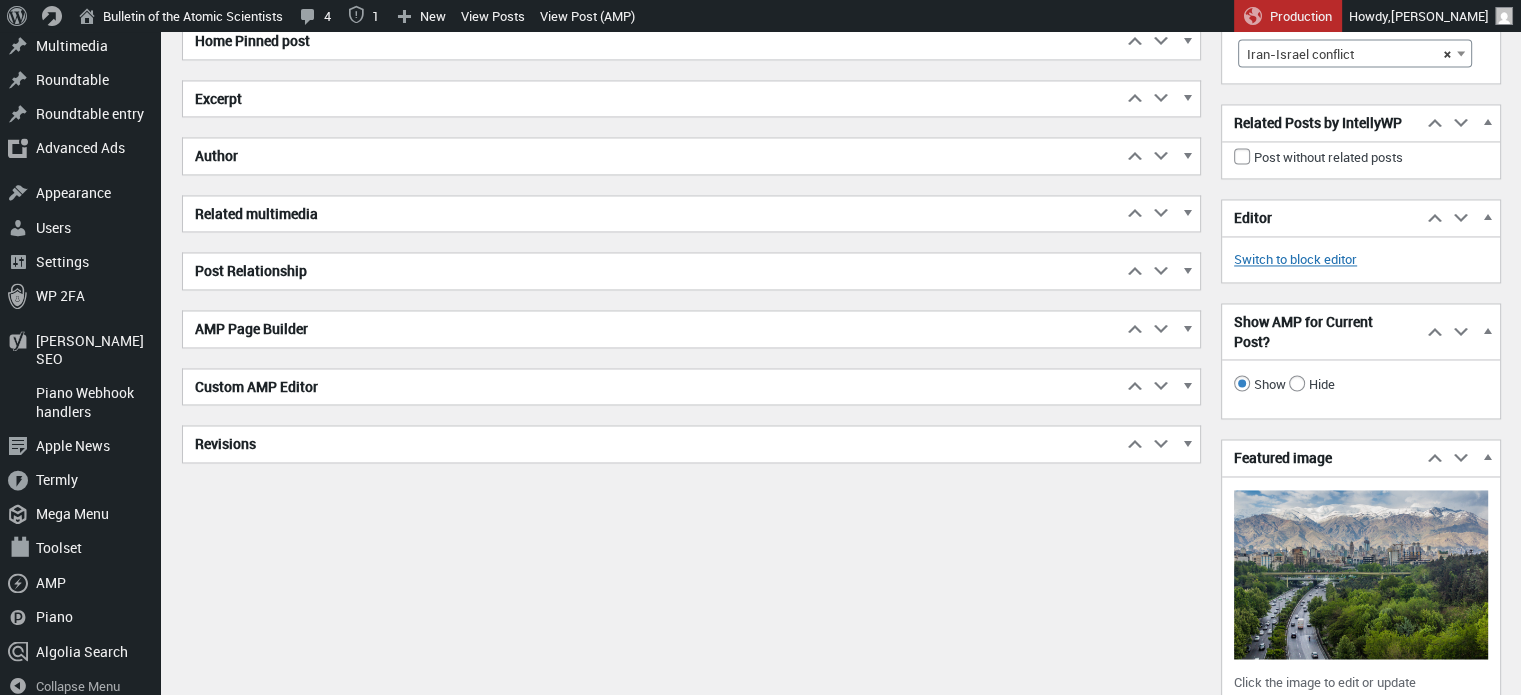 click on "Excerpt" at bounding box center (652, 99) 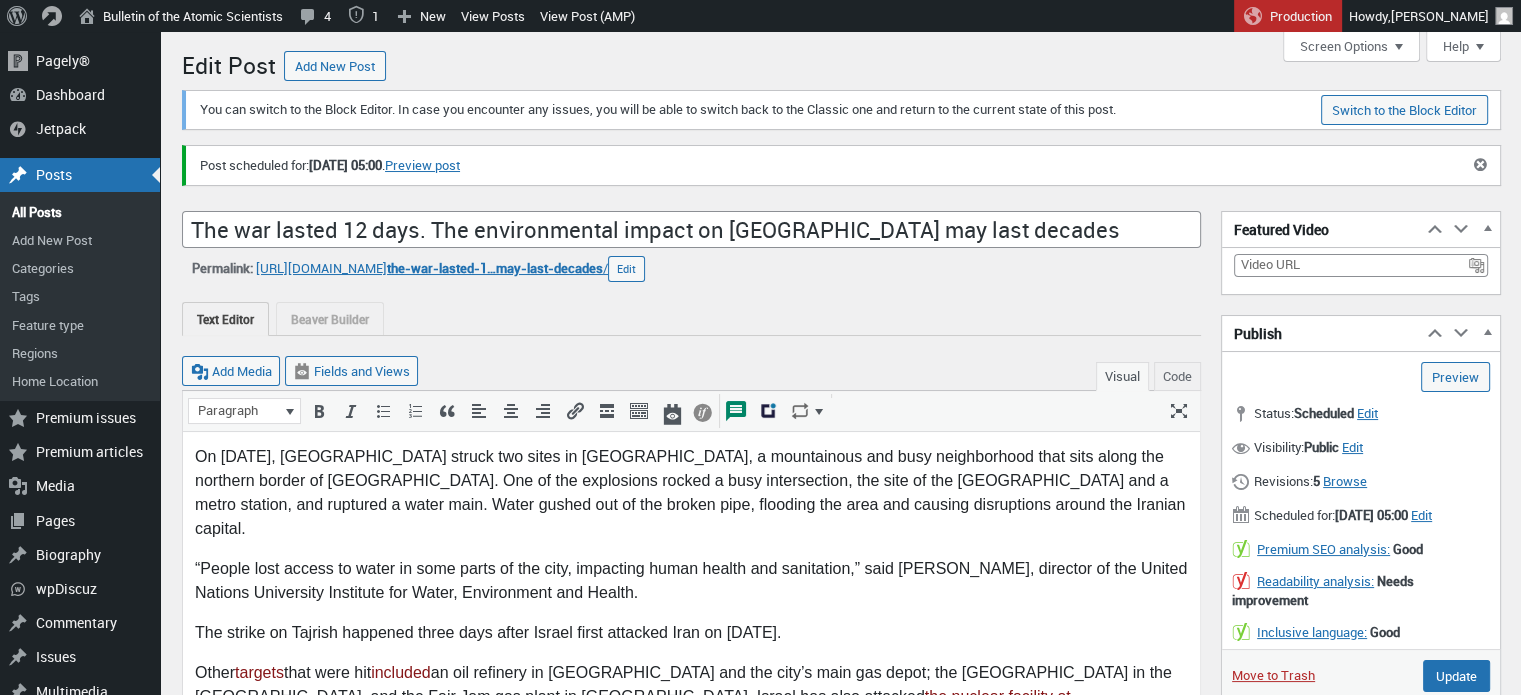 scroll, scrollTop: 2, scrollLeft: 0, axis: vertical 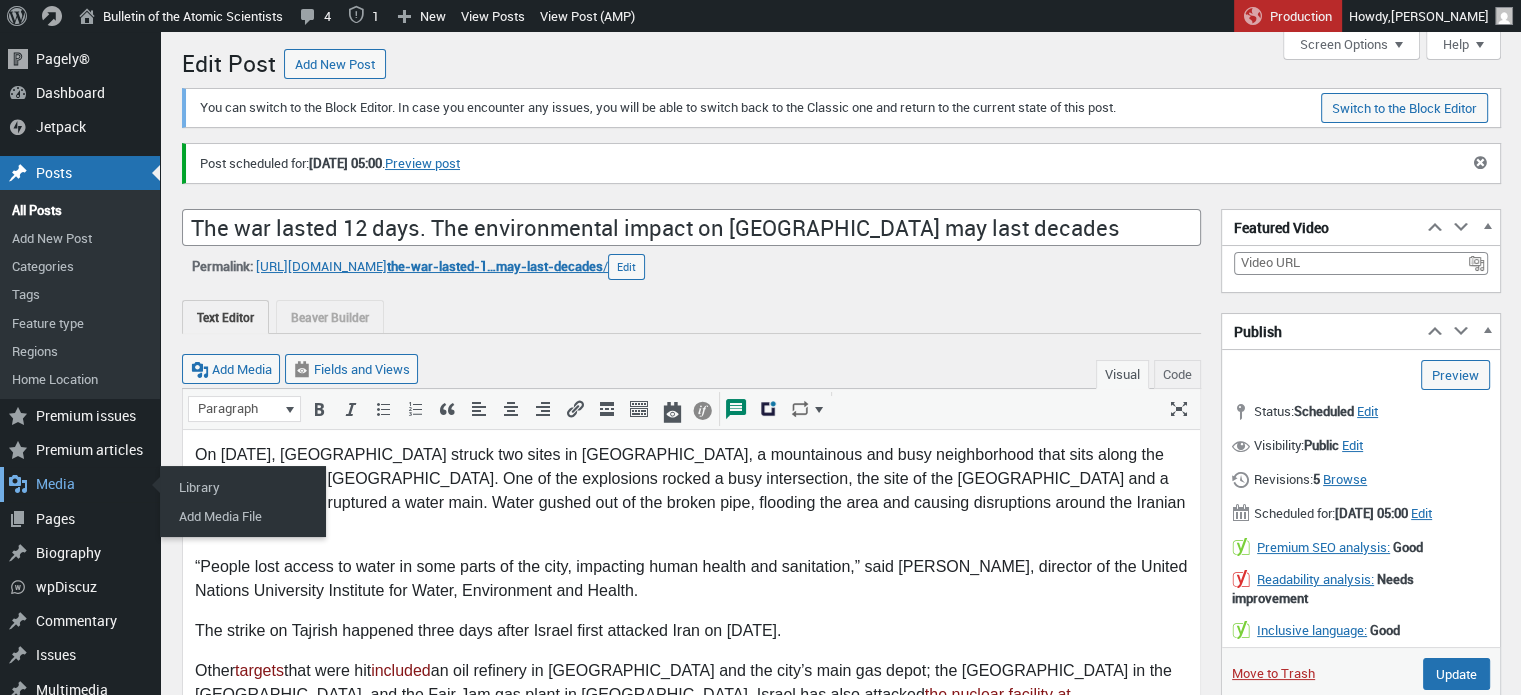 click on "Media" at bounding box center (80, 484) 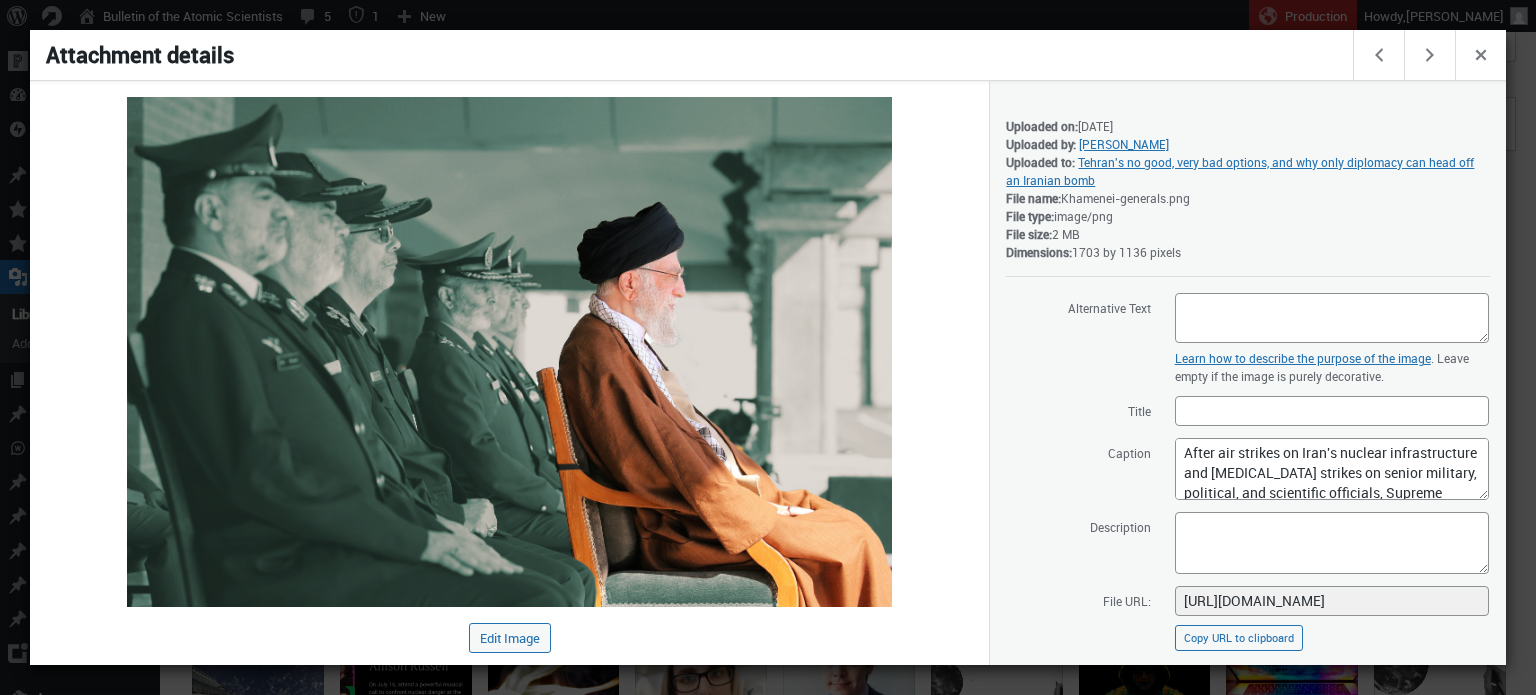 scroll, scrollTop: 0, scrollLeft: 0, axis: both 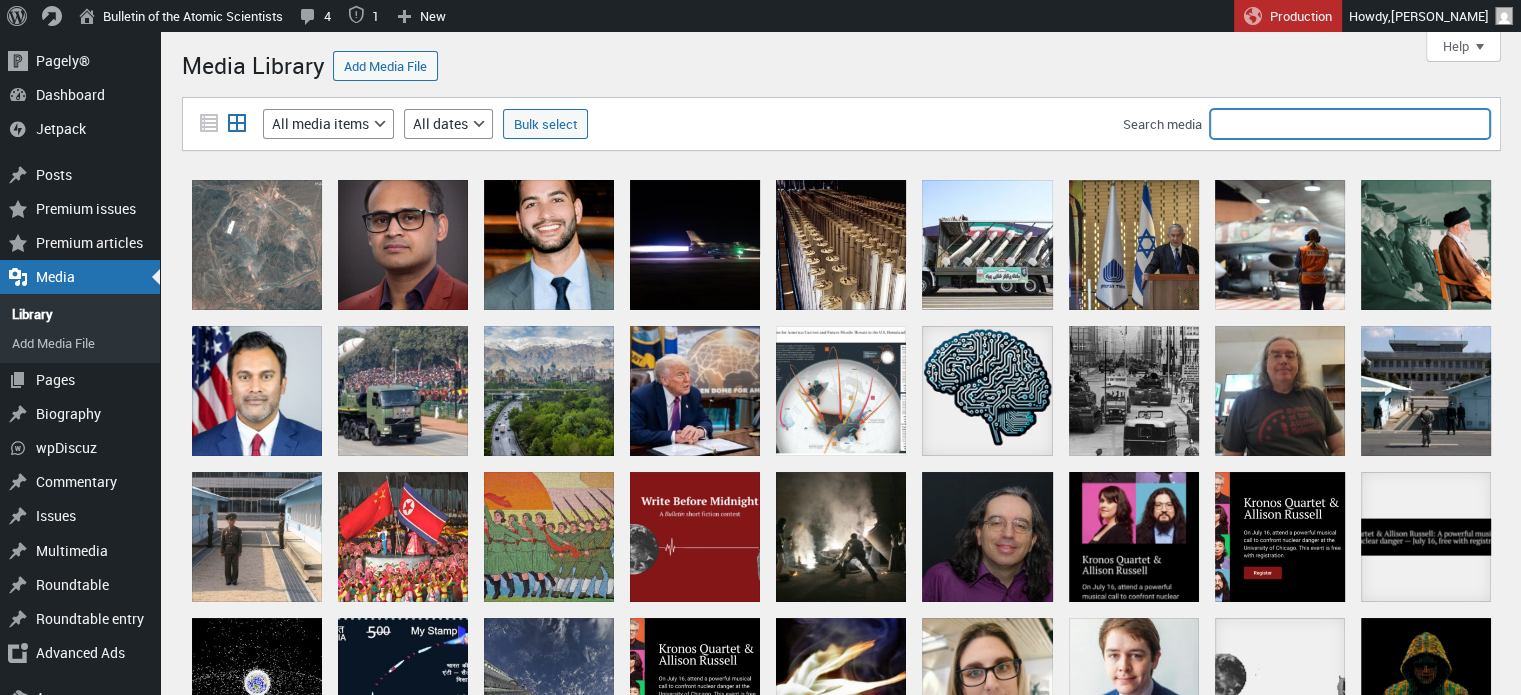 click on "Search media" at bounding box center [1350, 124] 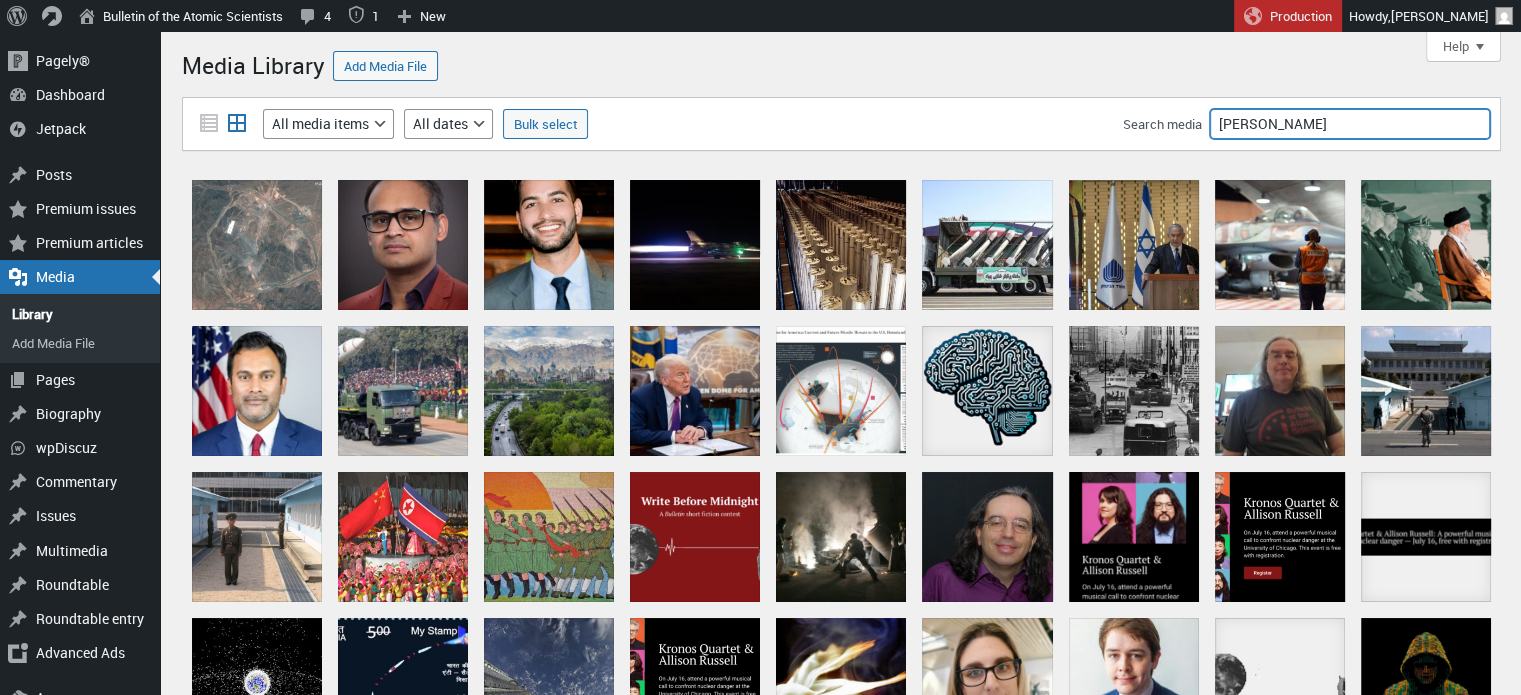 type on "[PERSON_NAME]" 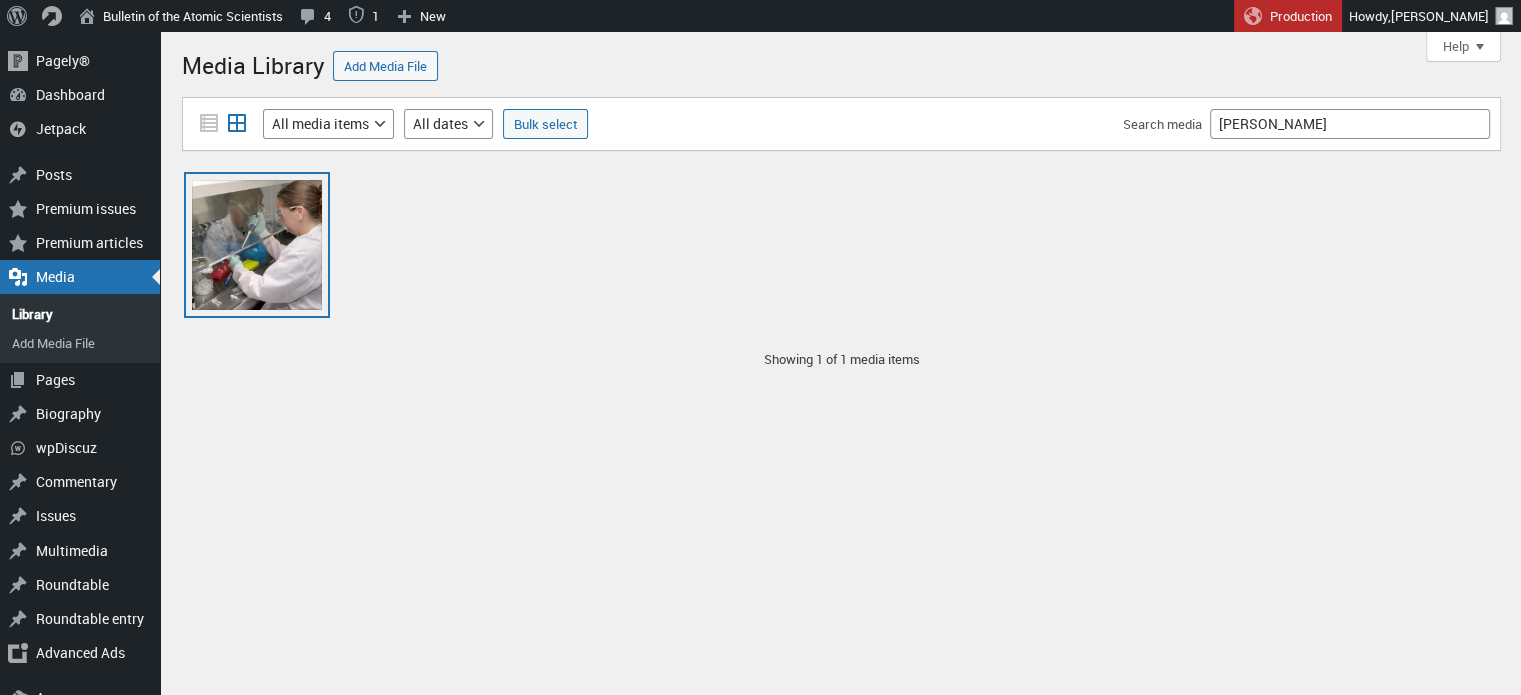 click at bounding box center (257, 245) 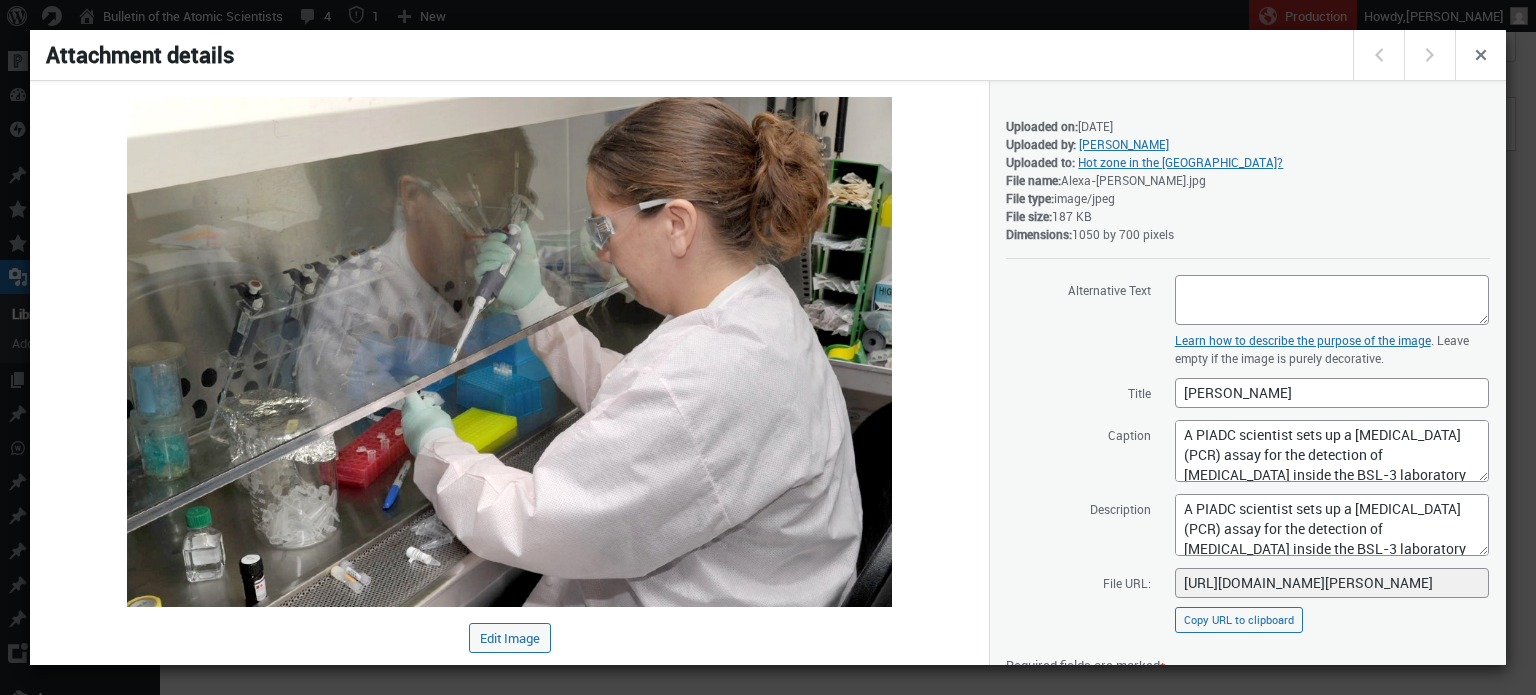 scroll, scrollTop: 40, scrollLeft: 0, axis: vertical 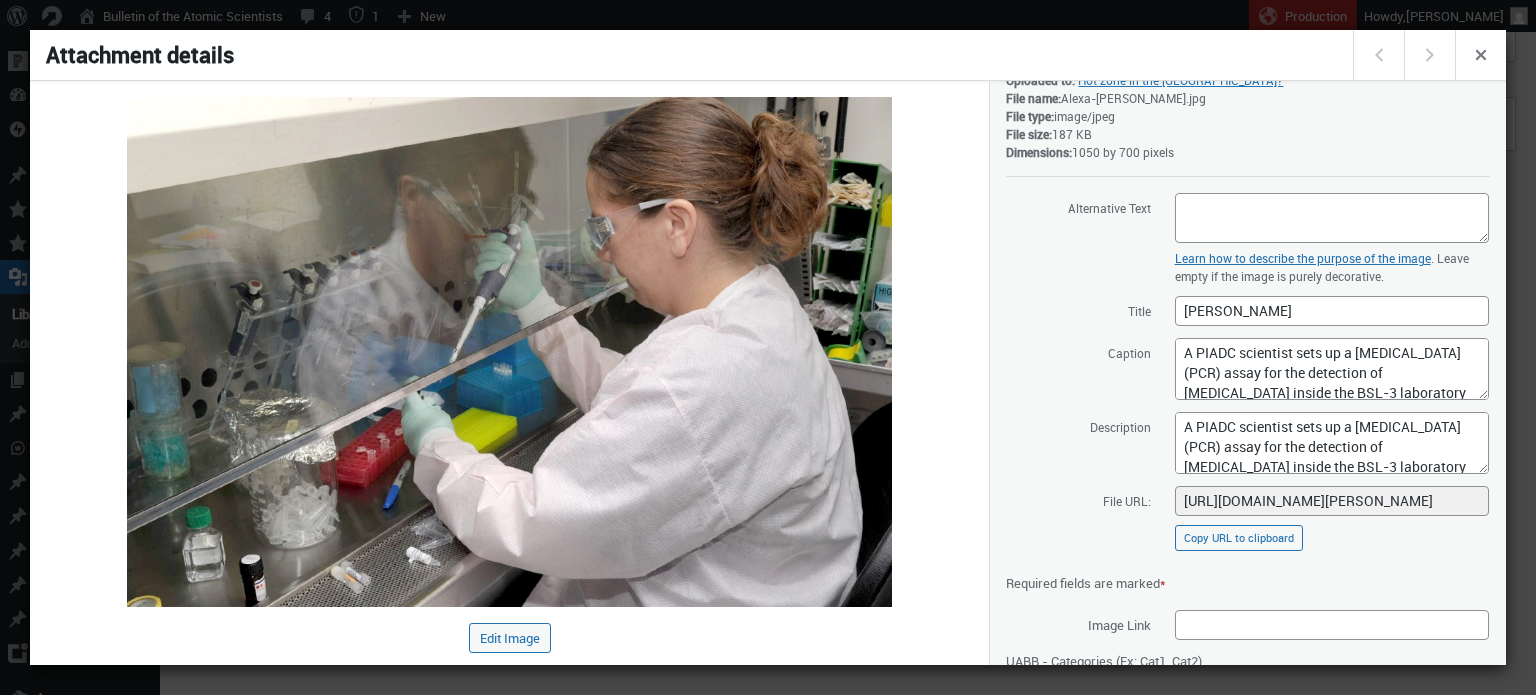 drag, startPoint x: 1053, startPoint y: 433, endPoint x: 1008, endPoint y: 413, distance: 49.24429 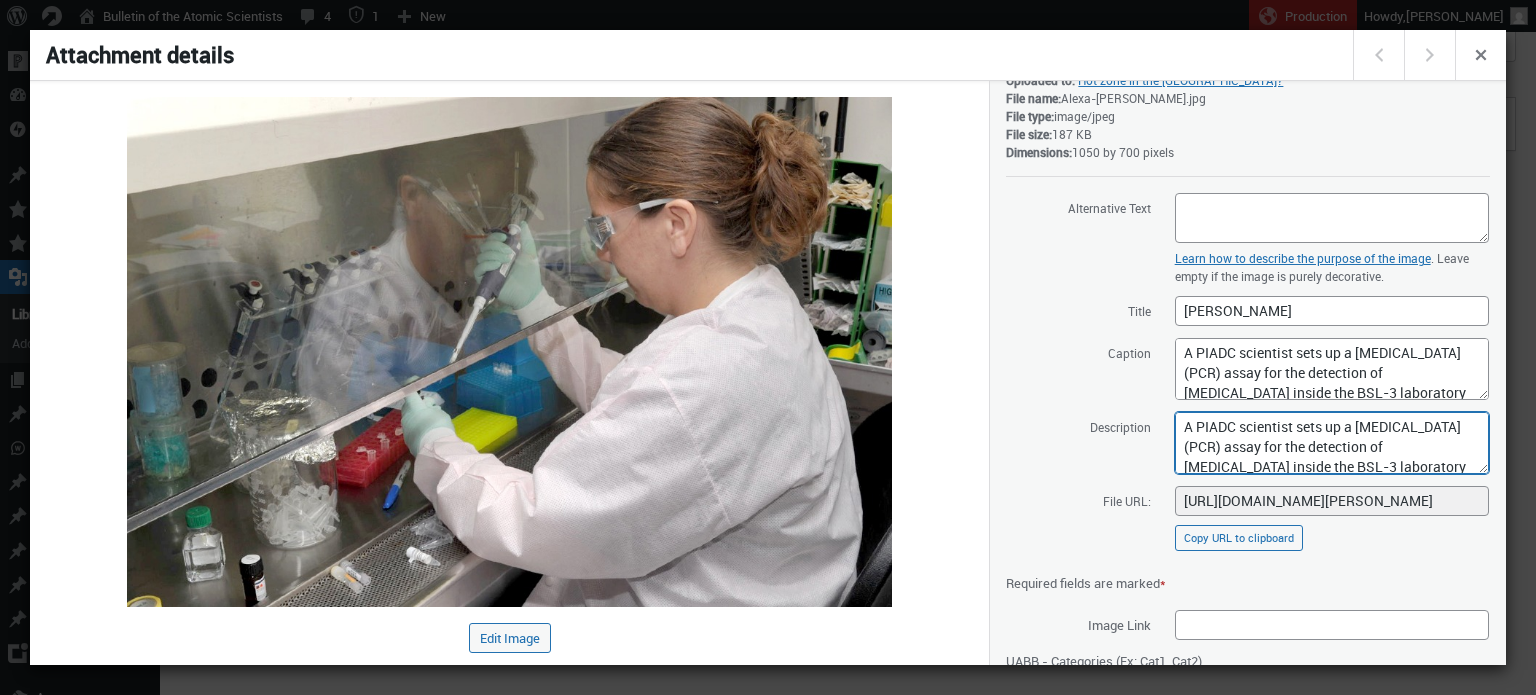 click on "A PIADC scientist sets up a [MEDICAL_DATA] (PCR) assay for the detection of [MEDICAL_DATA] inside the BSL-3 laboratory at the [GEOGRAPHIC_DATA][MEDICAL_DATA]. DHS" at bounding box center [1332, 443] 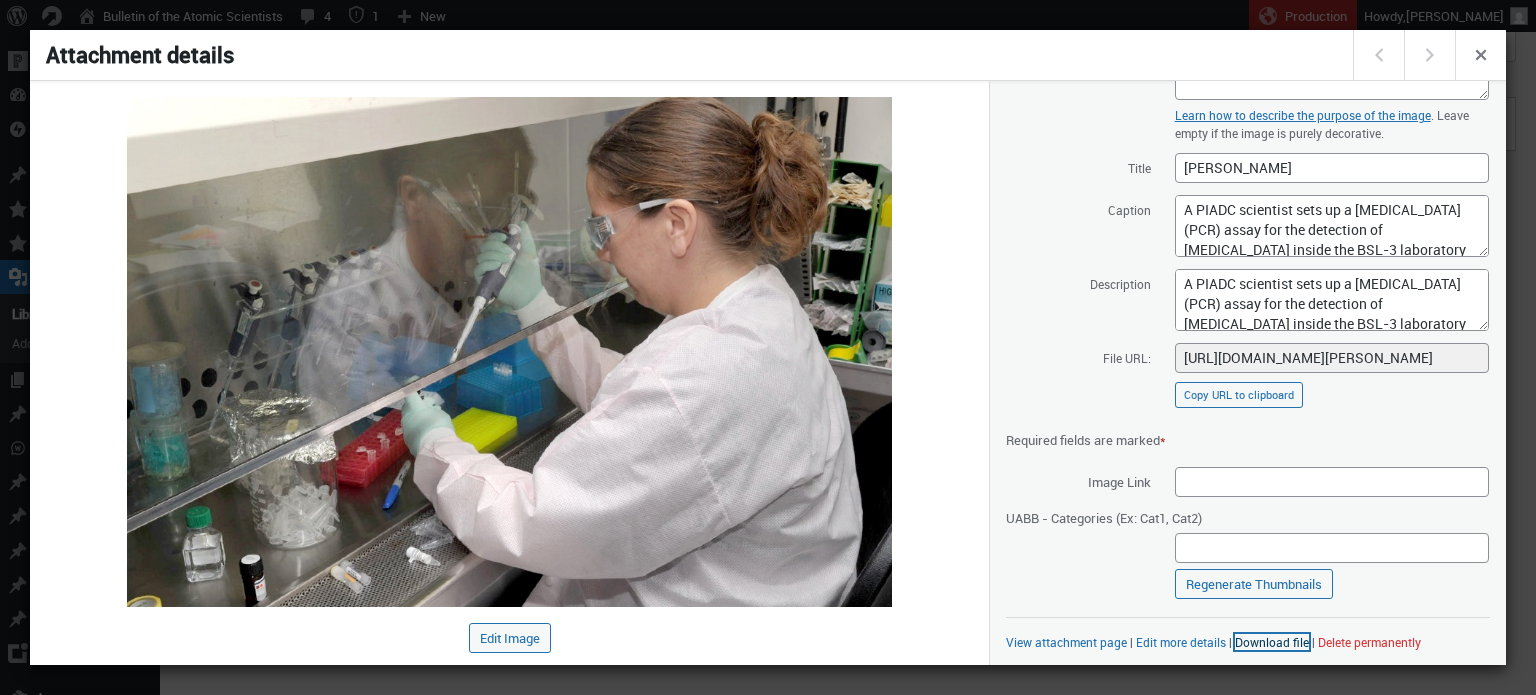 click on "Download file" at bounding box center (1272, 642) 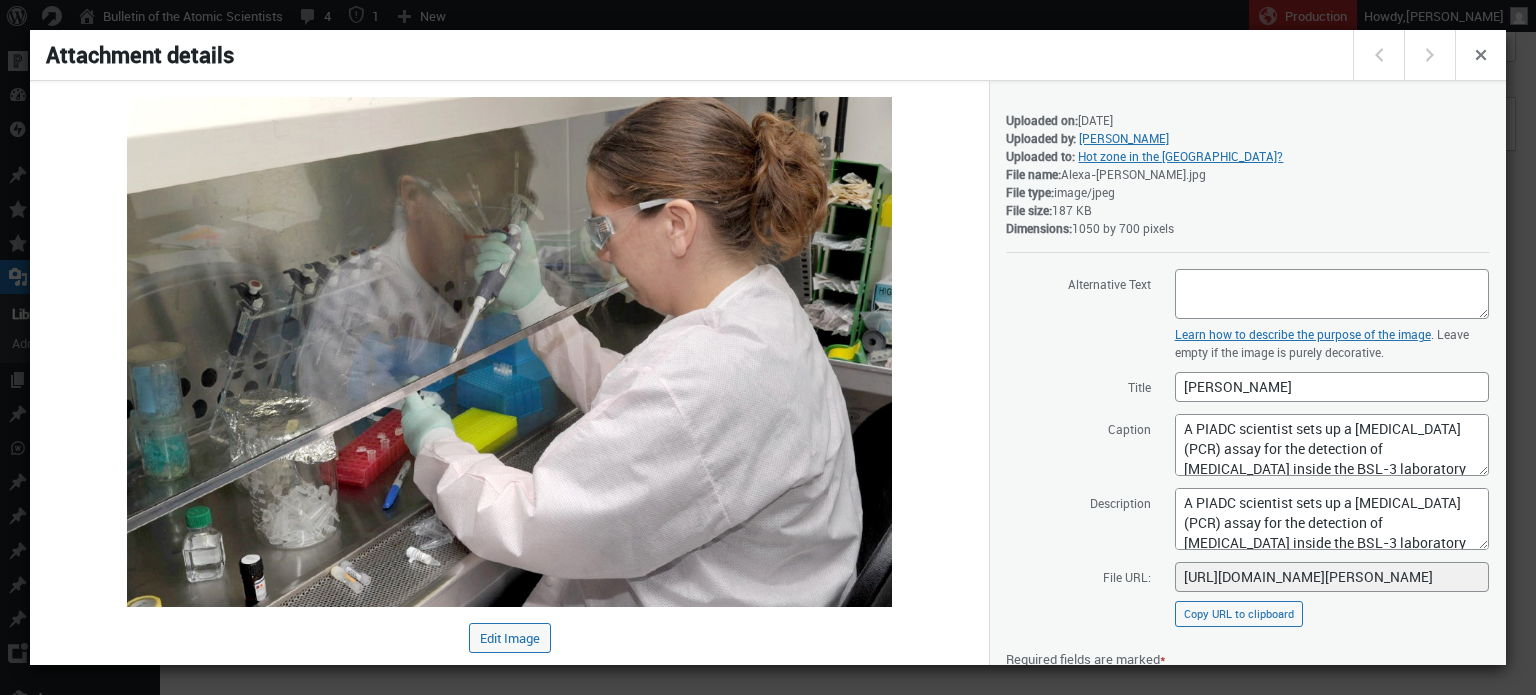 scroll, scrollTop: 8, scrollLeft: 0, axis: vertical 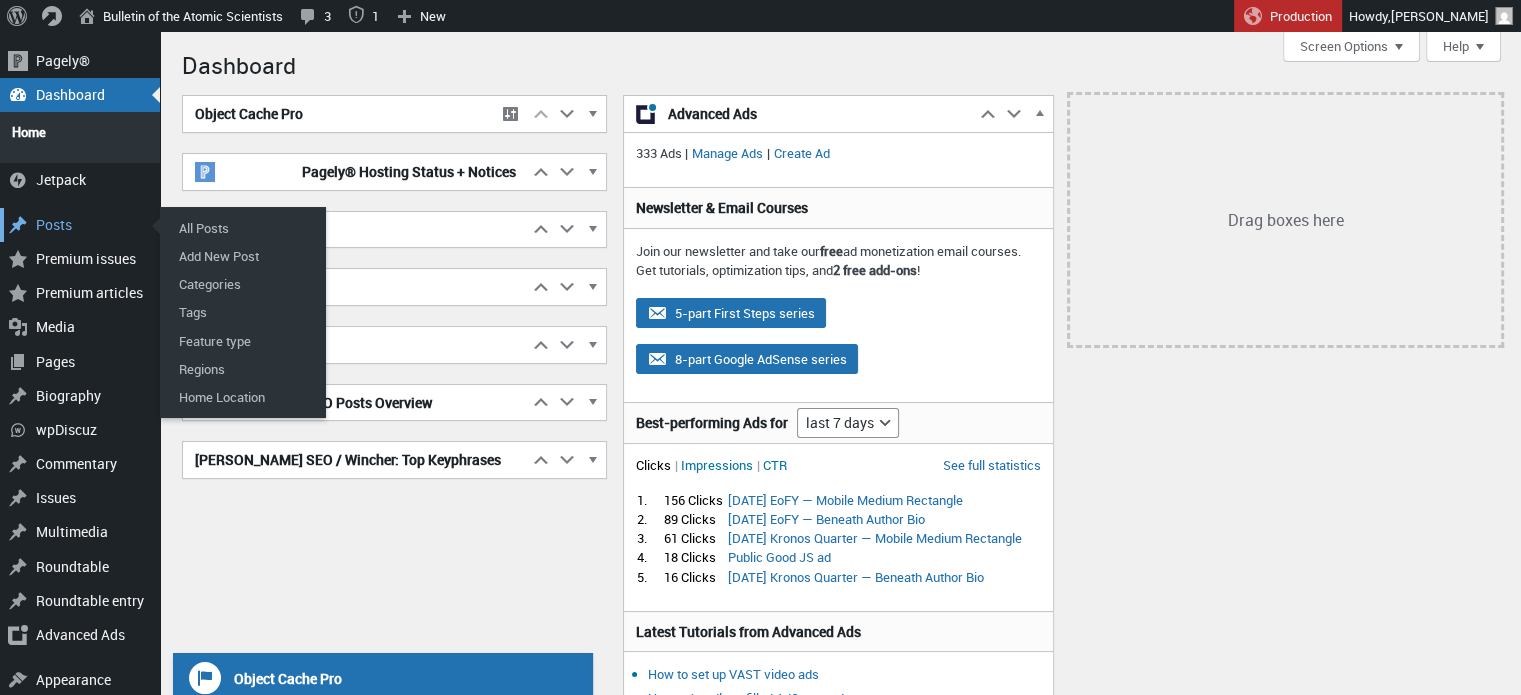 click on "Posts" at bounding box center (80, 225) 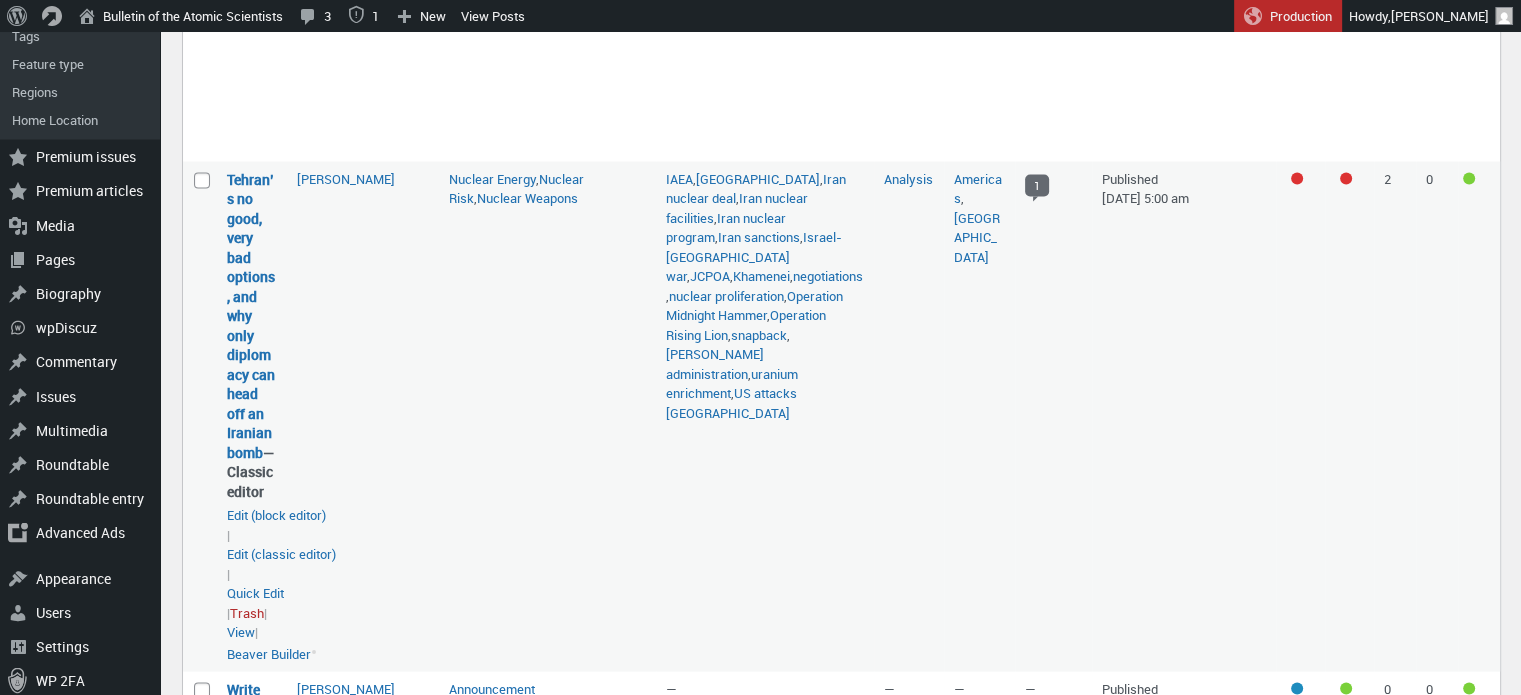 scroll, scrollTop: 3860, scrollLeft: 0, axis: vertical 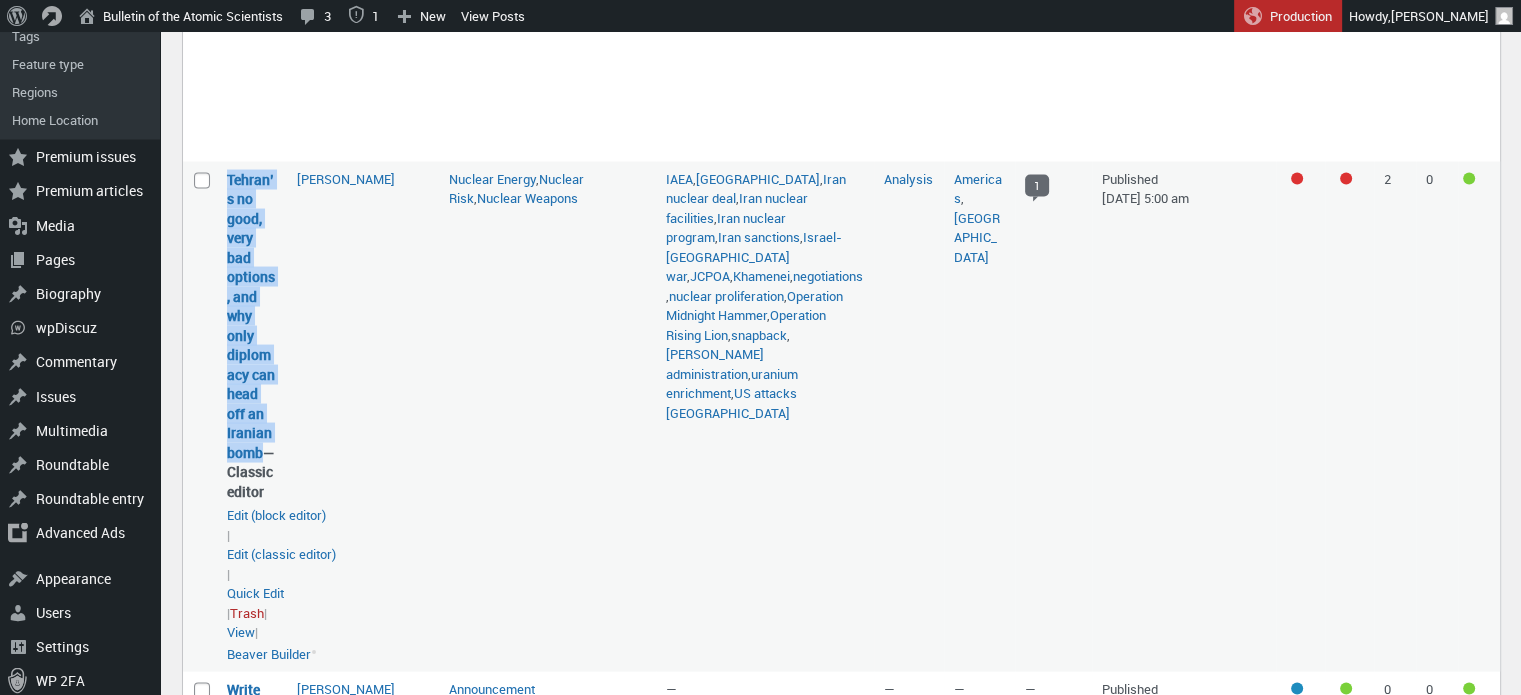 drag, startPoint x: 266, startPoint y: 385, endPoint x: 221, endPoint y: 121, distance: 267.80777 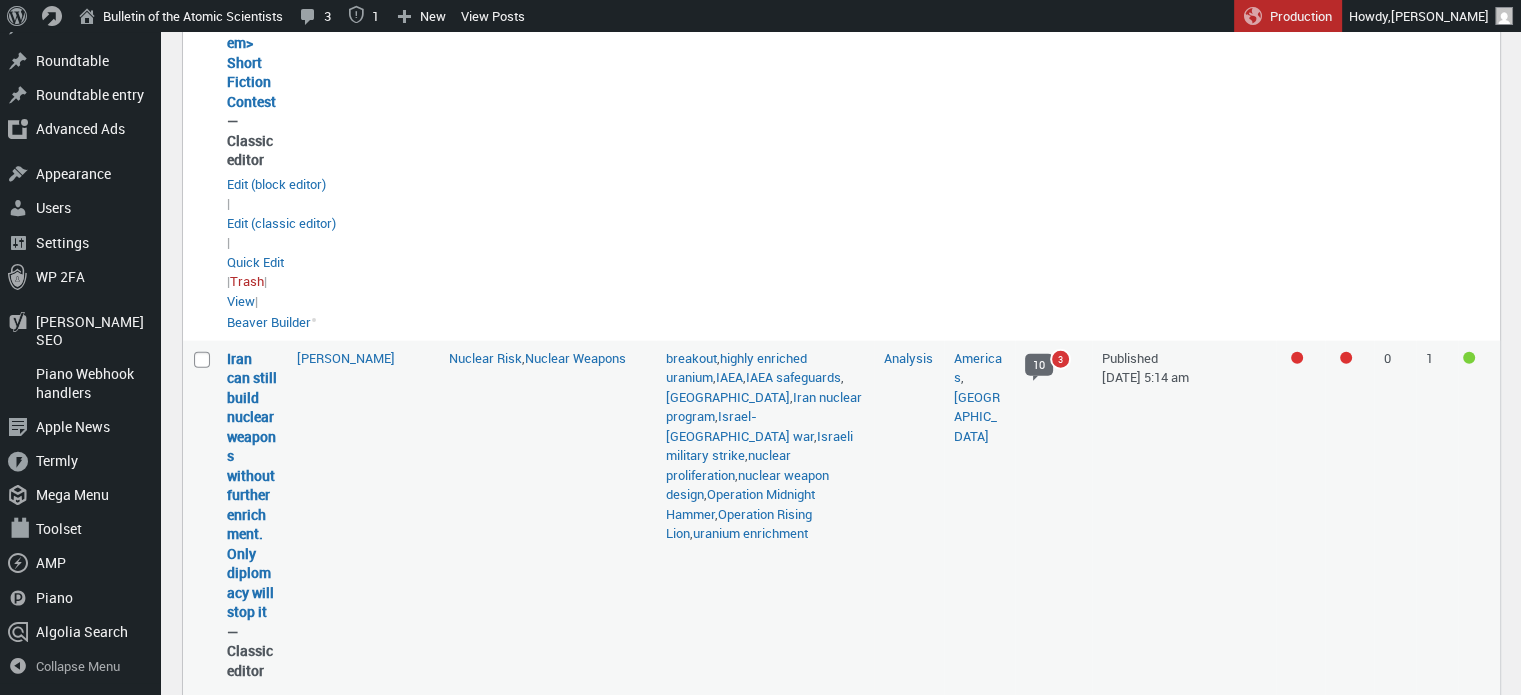 scroll, scrollTop: 4702, scrollLeft: 0, axis: vertical 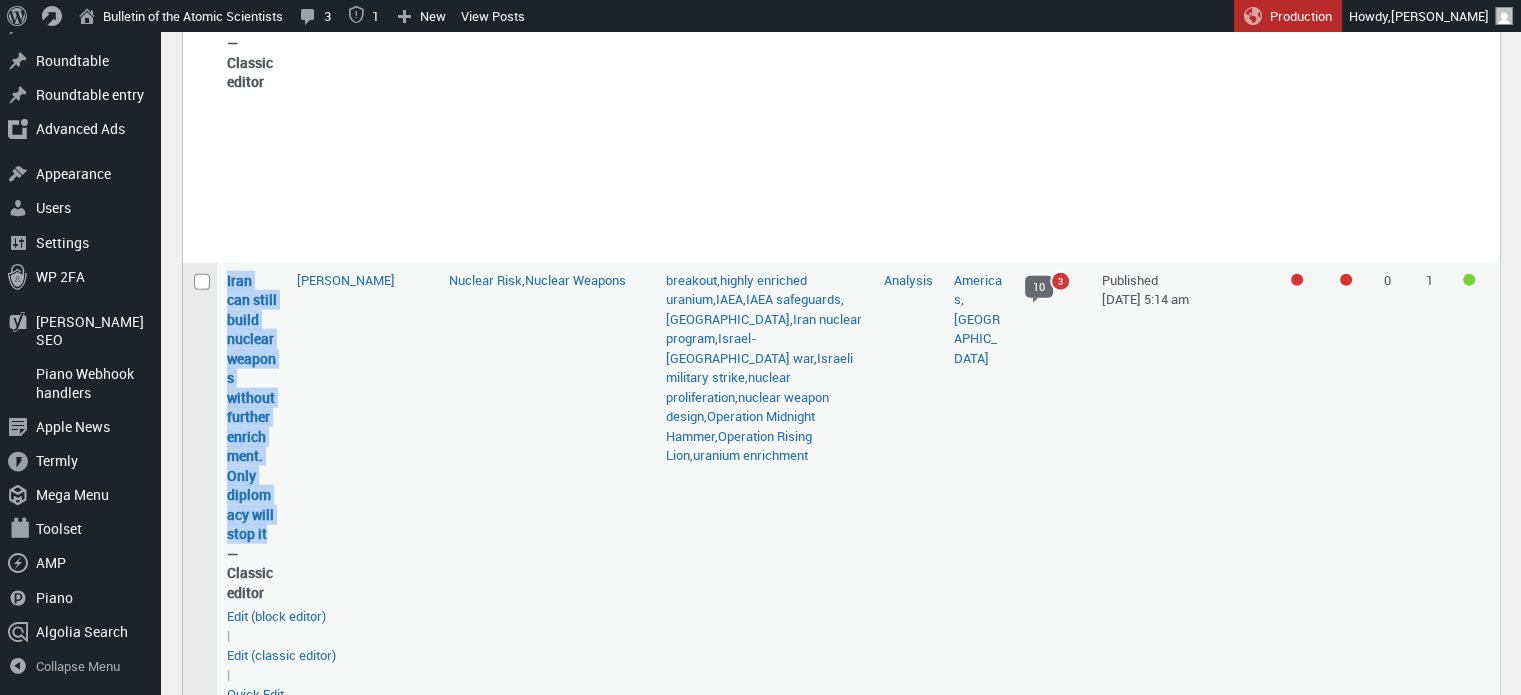drag, startPoint x: 274, startPoint y: 486, endPoint x: 209, endPoint y: 246, distance: 248.64633 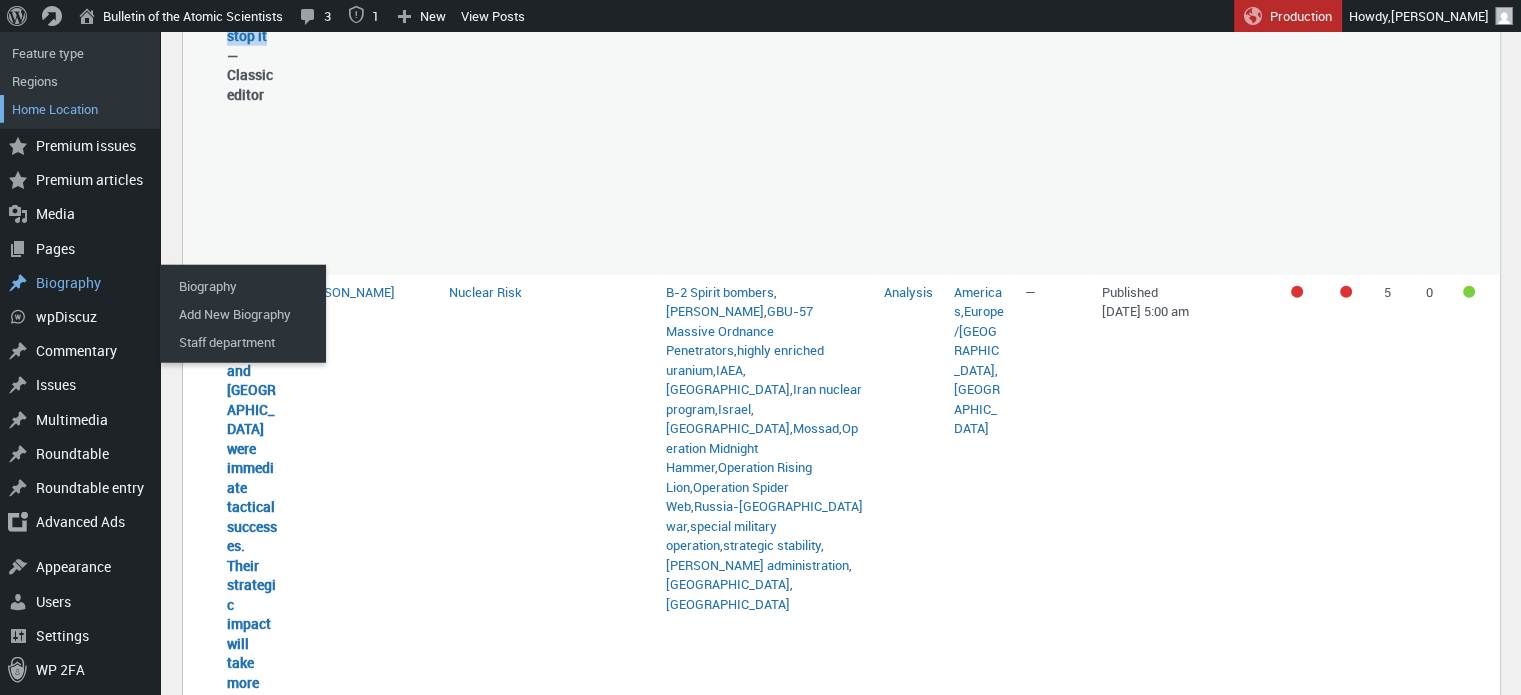 scroll, scrollTop: 5204, scrollLeft: 0, axis: vertical 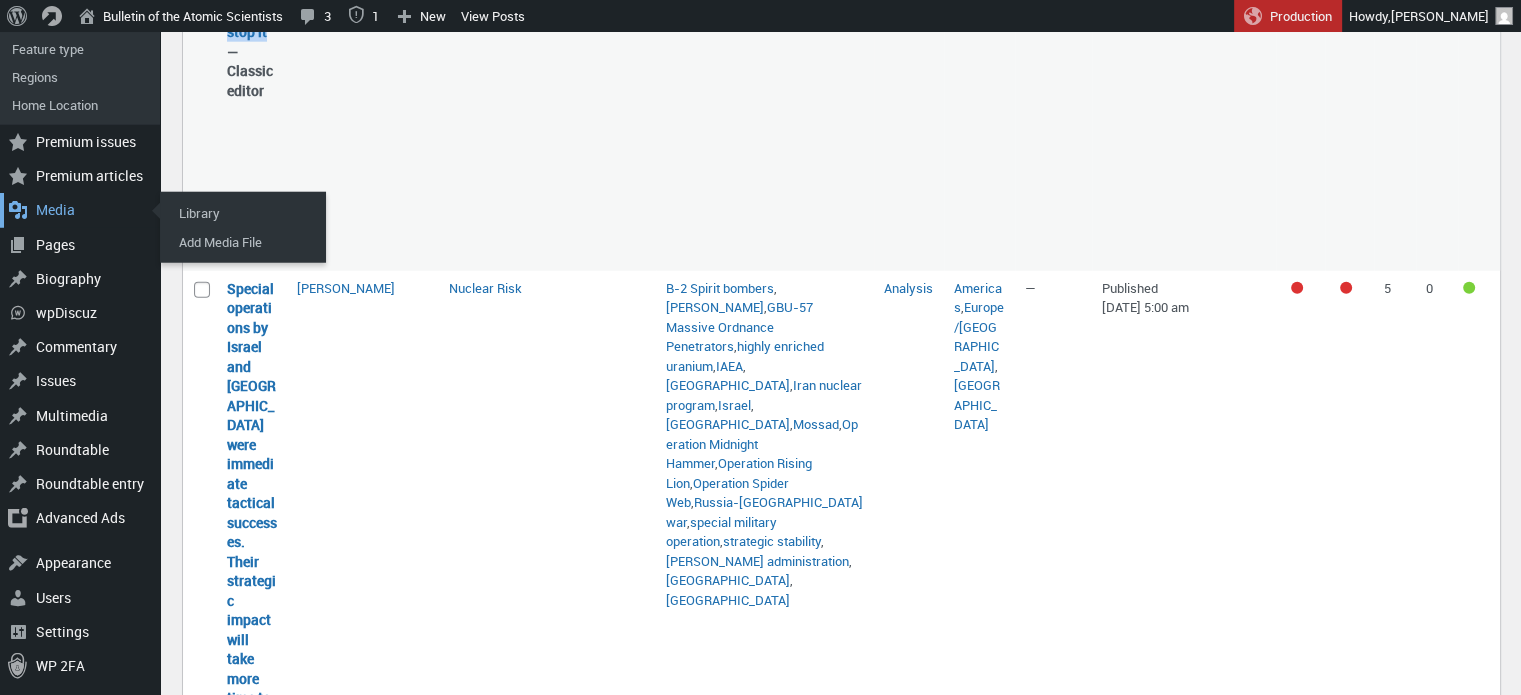 click on "Media" at bounding box center (80, 210) 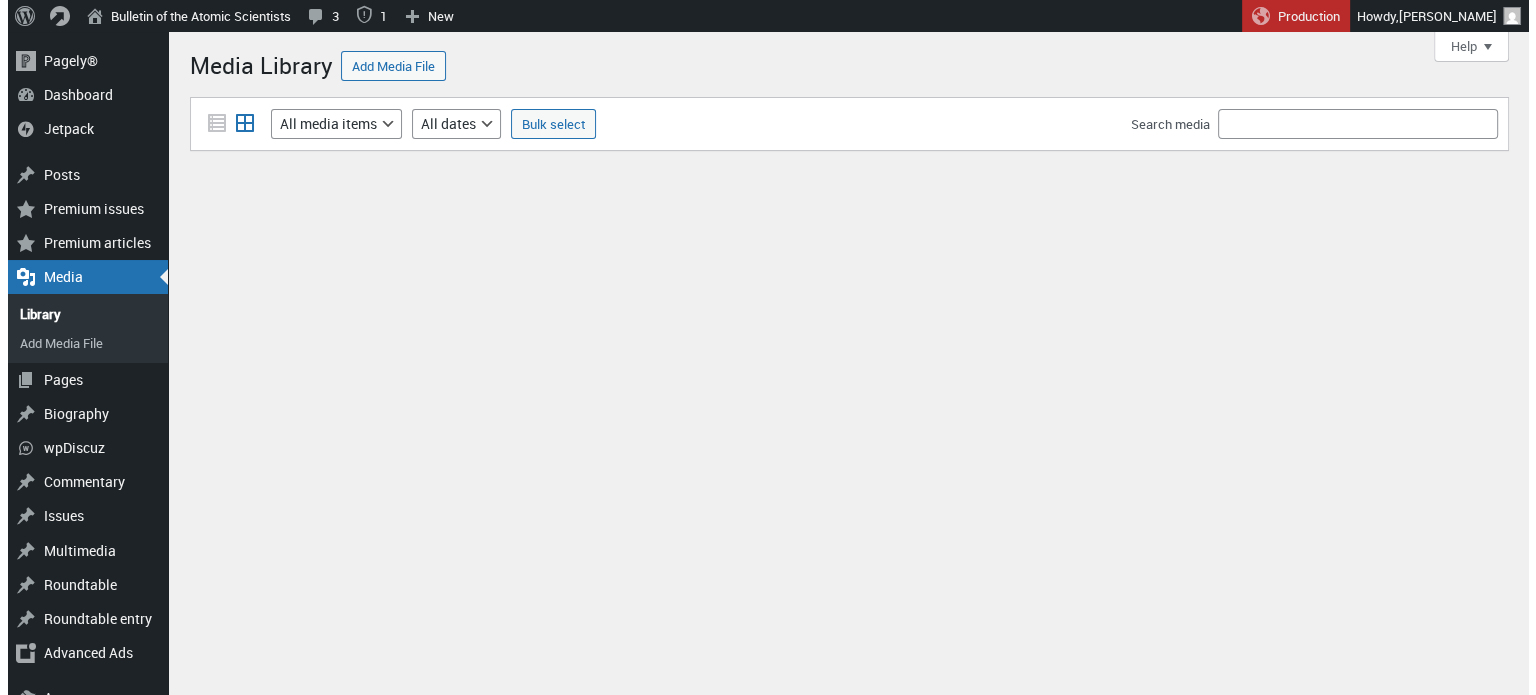 scroll, scrollTop: 0, scrollLeft: 0, axis: both 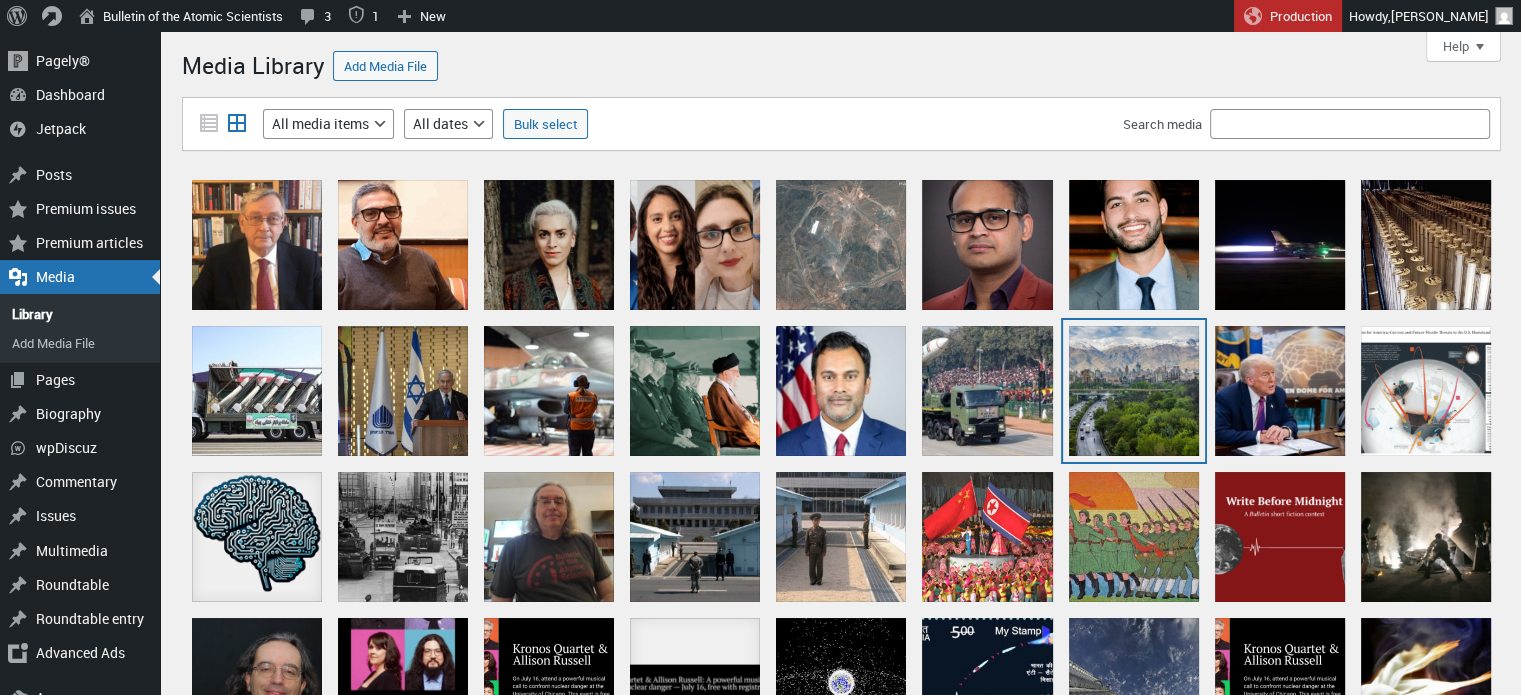 click at bounding box center [1134, 391] 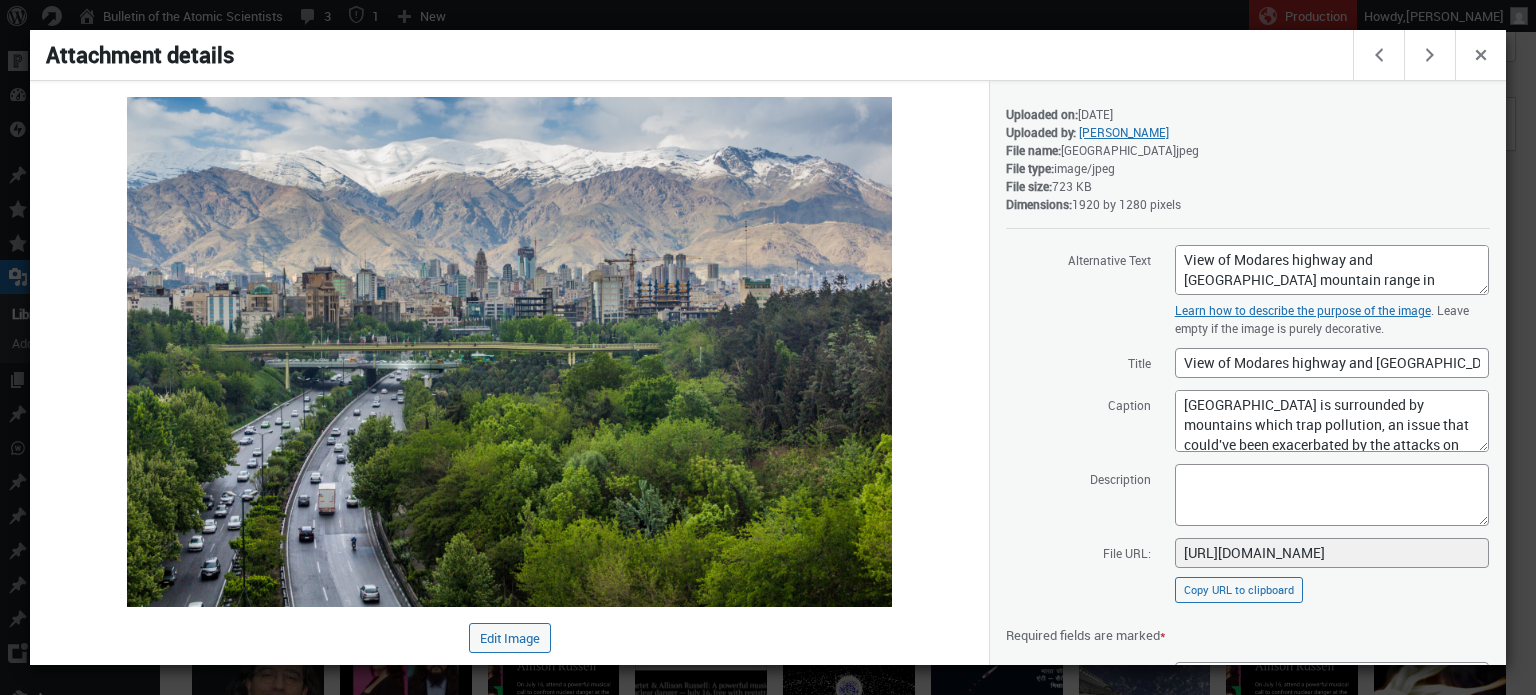 scroll, scrollTop: 207, scrollLeft: 0, axis: vertical 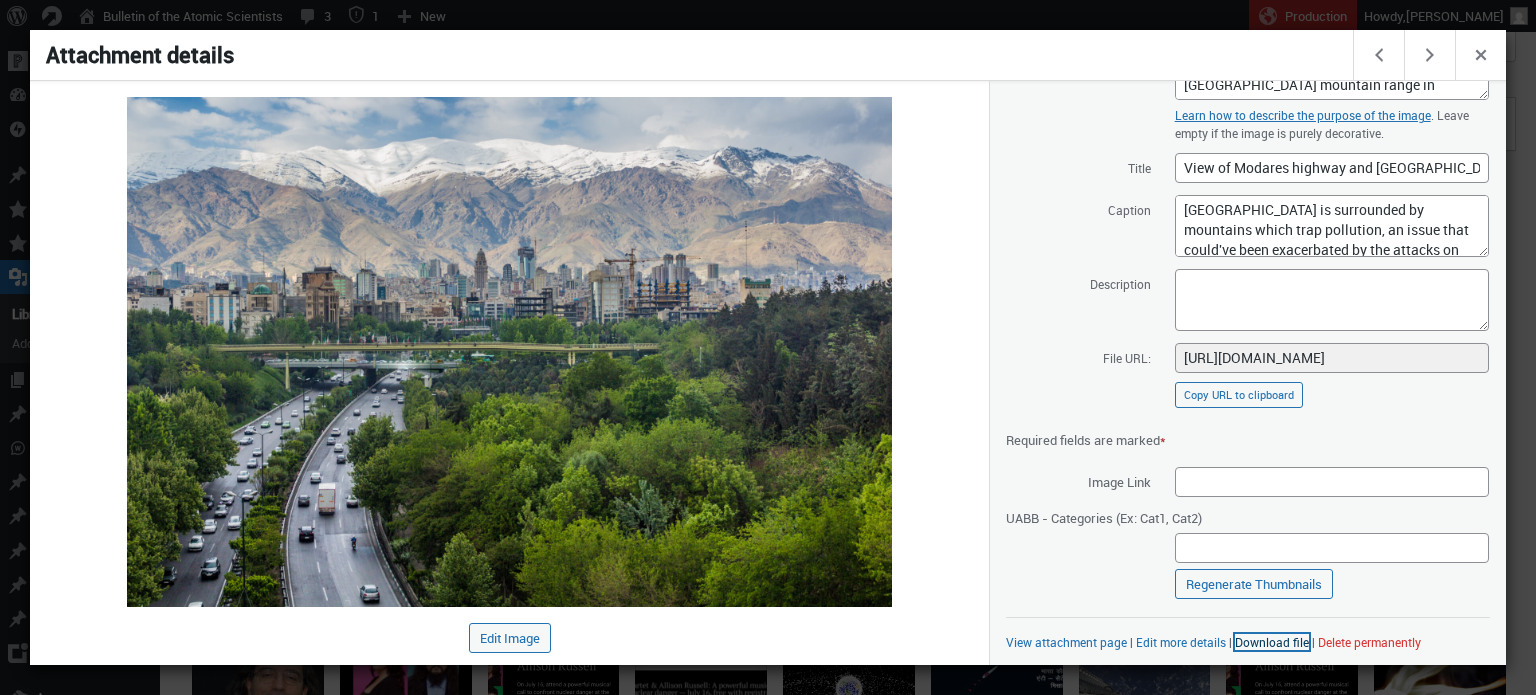 click on "Download file" at bounding box center [1272, 642] 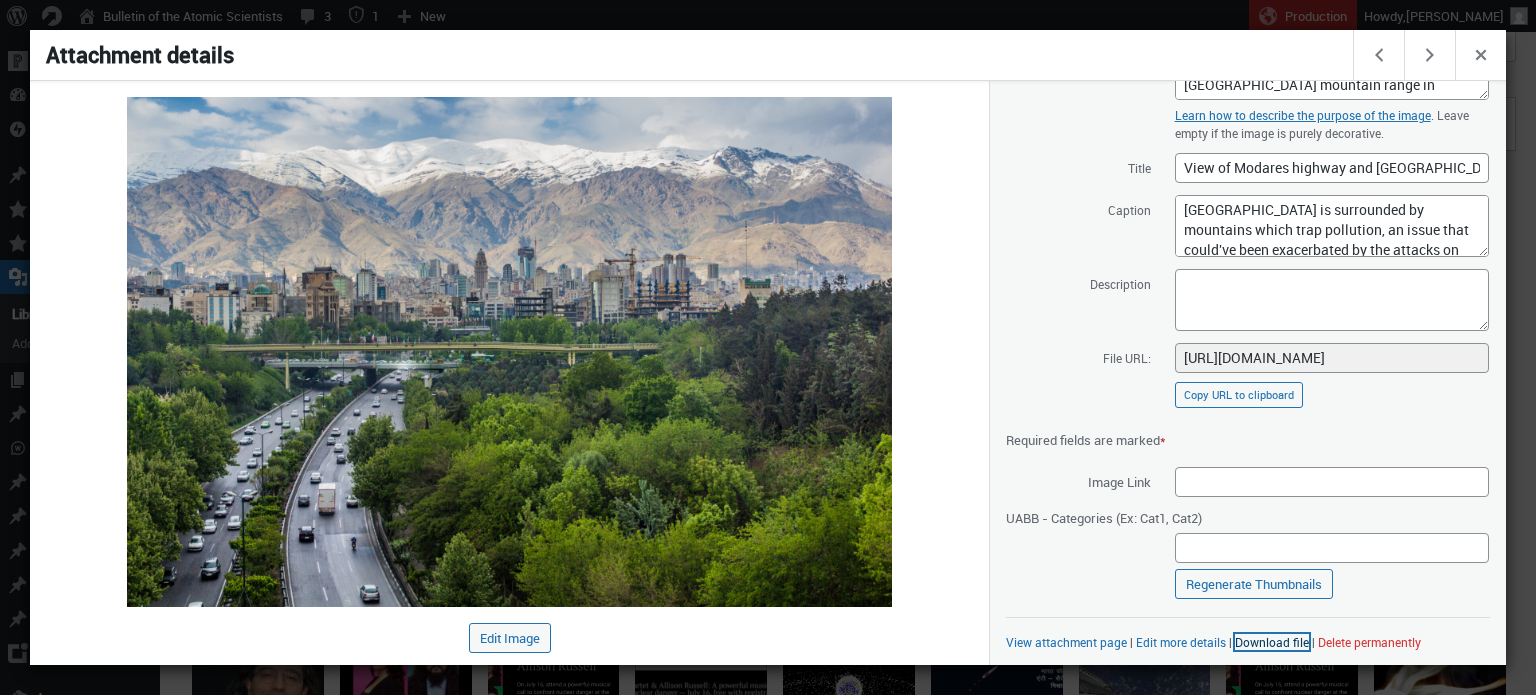 scroll, scrollTop: 47, scrollLeft: 0, axis: vertical 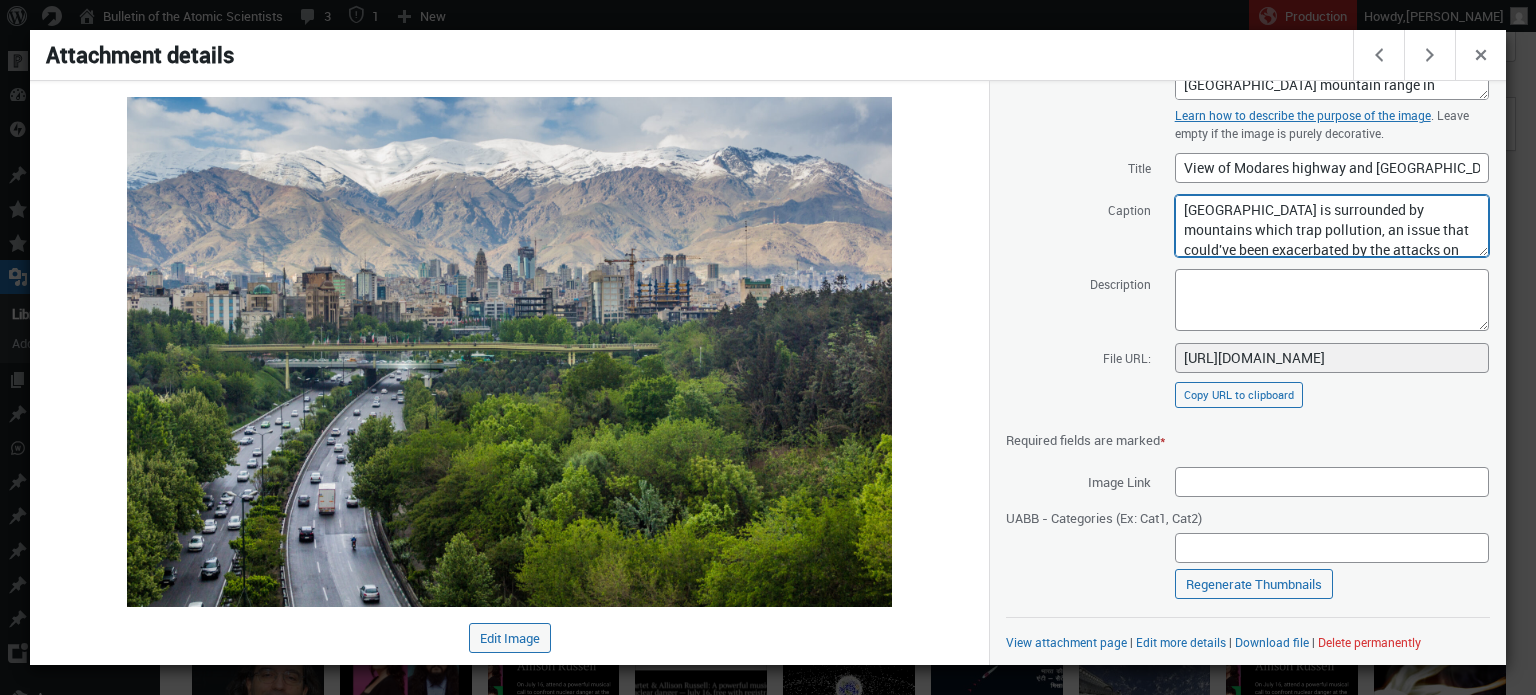 drag, startPoint x: 1426, startPoint y: 239, endPoint x: 1158, endPoint y: 173, distance: 276.00723 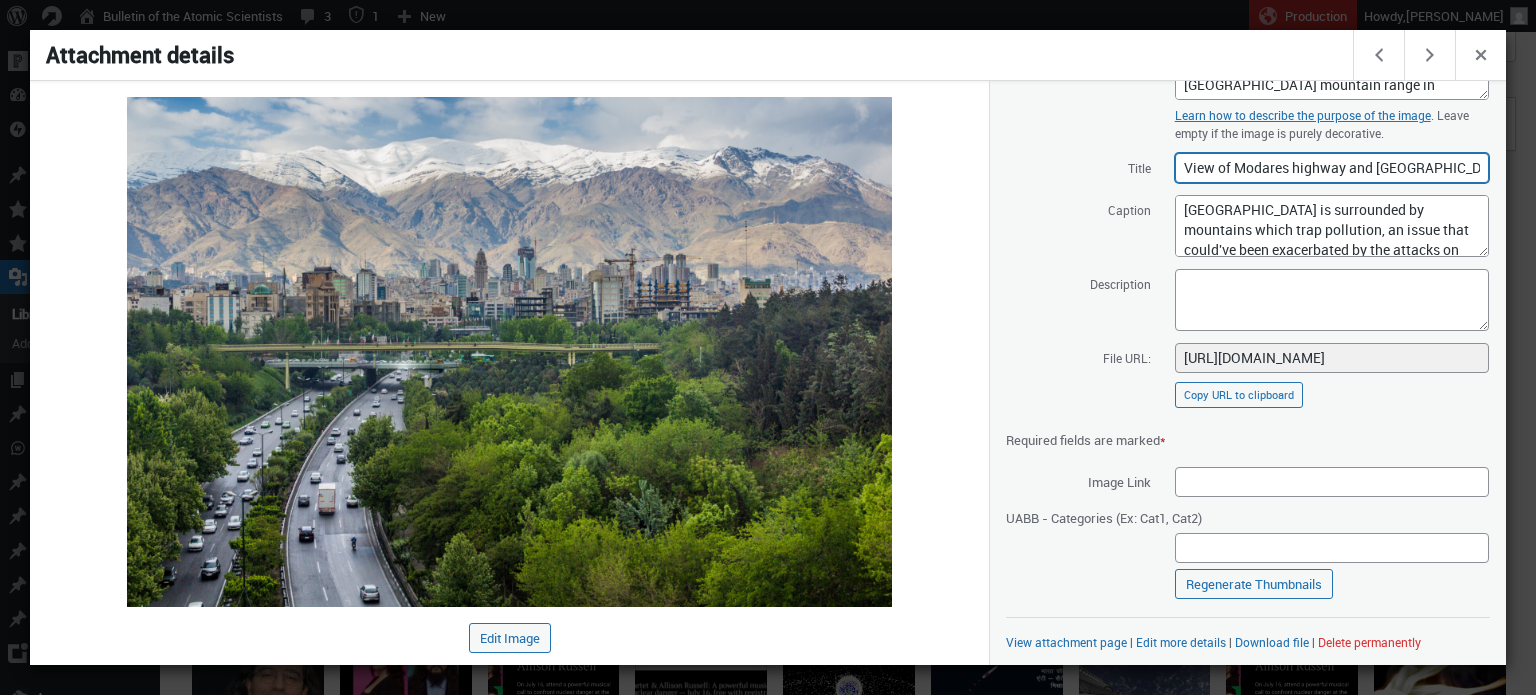 scroll, scrollTop: 0, scrollLeft: 136, axis: horizontal 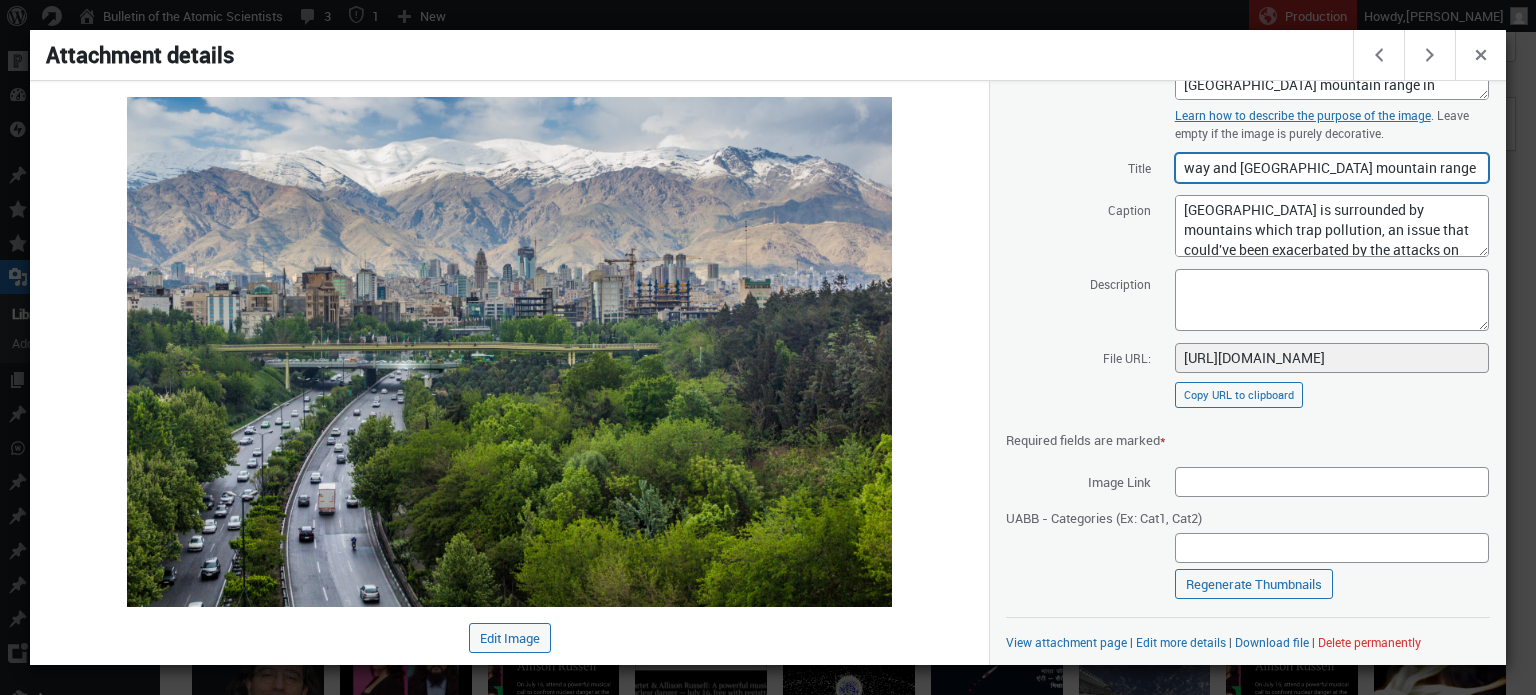 drag, startPoint x: 1180, startPoint y: 173, endPoint x: 1535, endPoint y: 189, distance: 355.36038 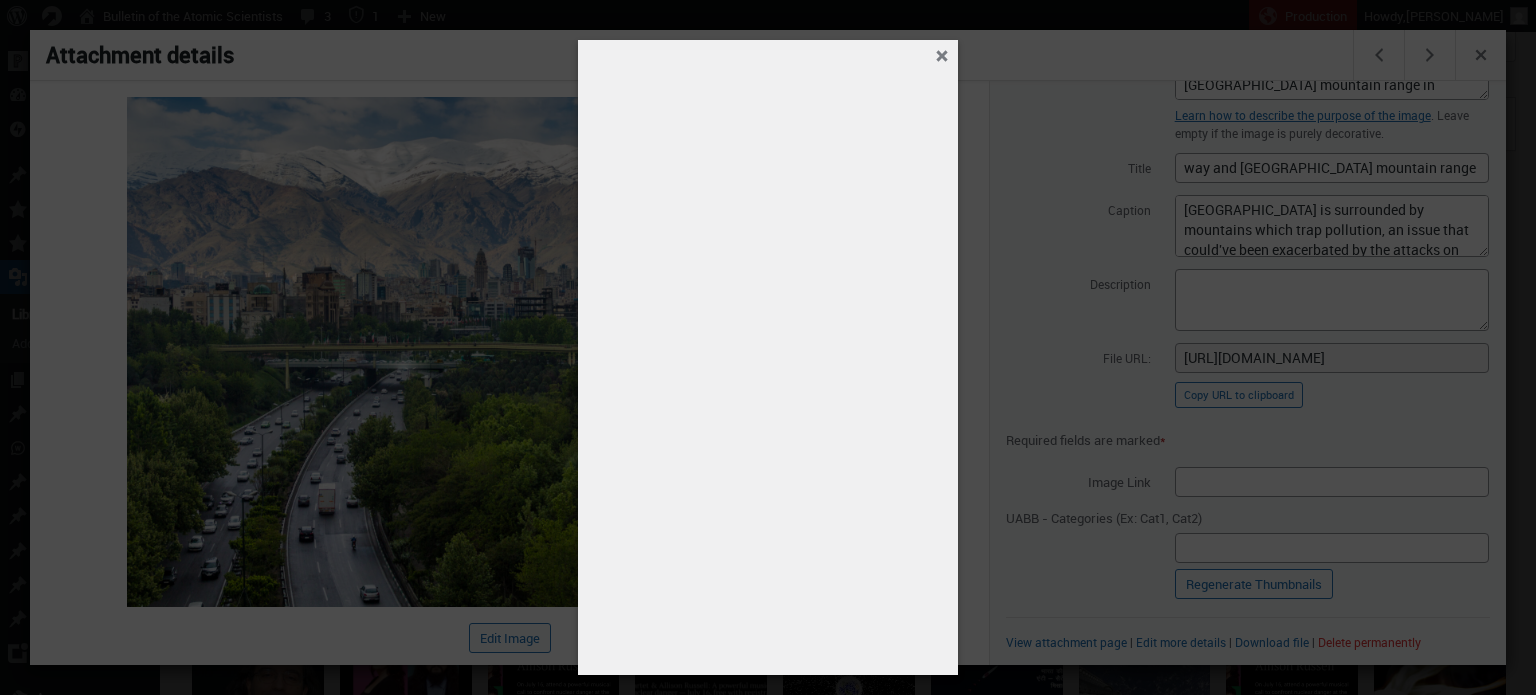 scroll, scrollTop: 0, scrollLeft: 0, axis: both 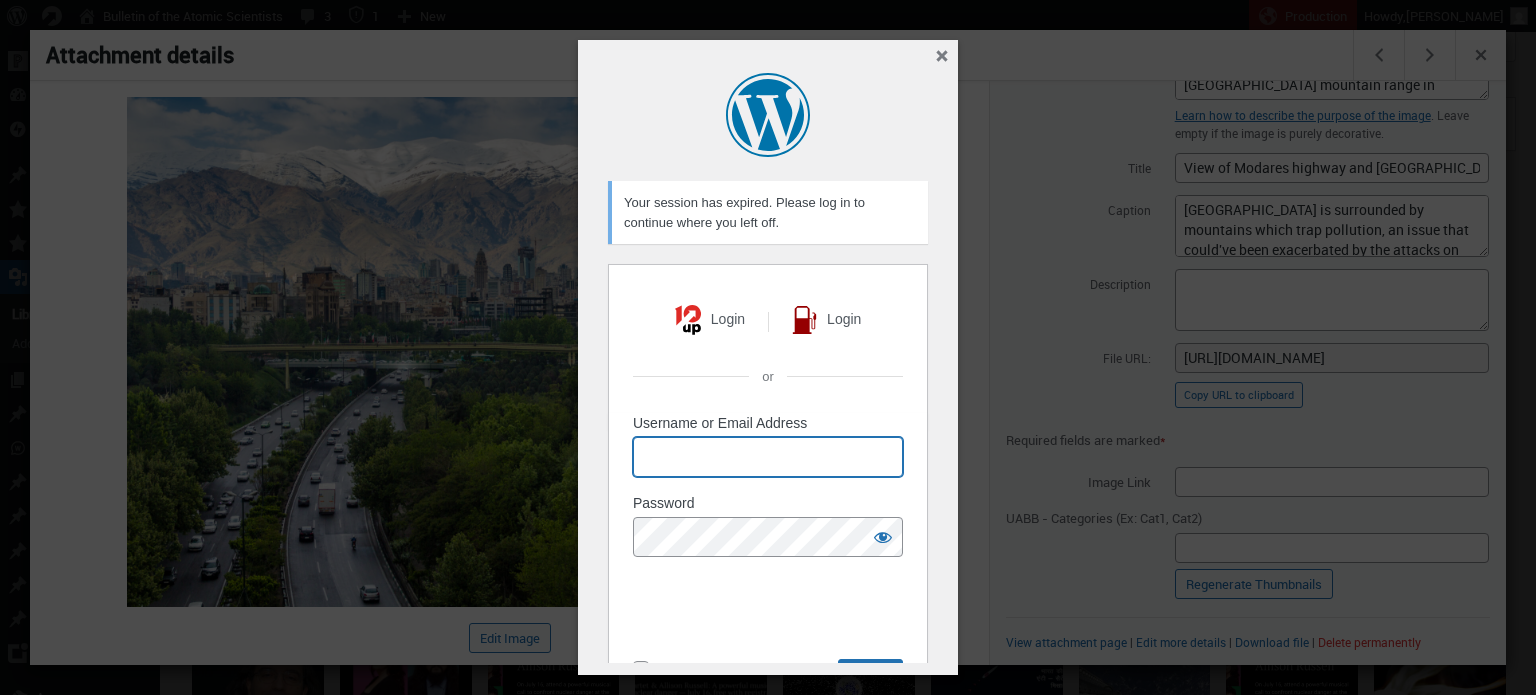 click on "Username or Email Address" at bounding box center (768, 457) 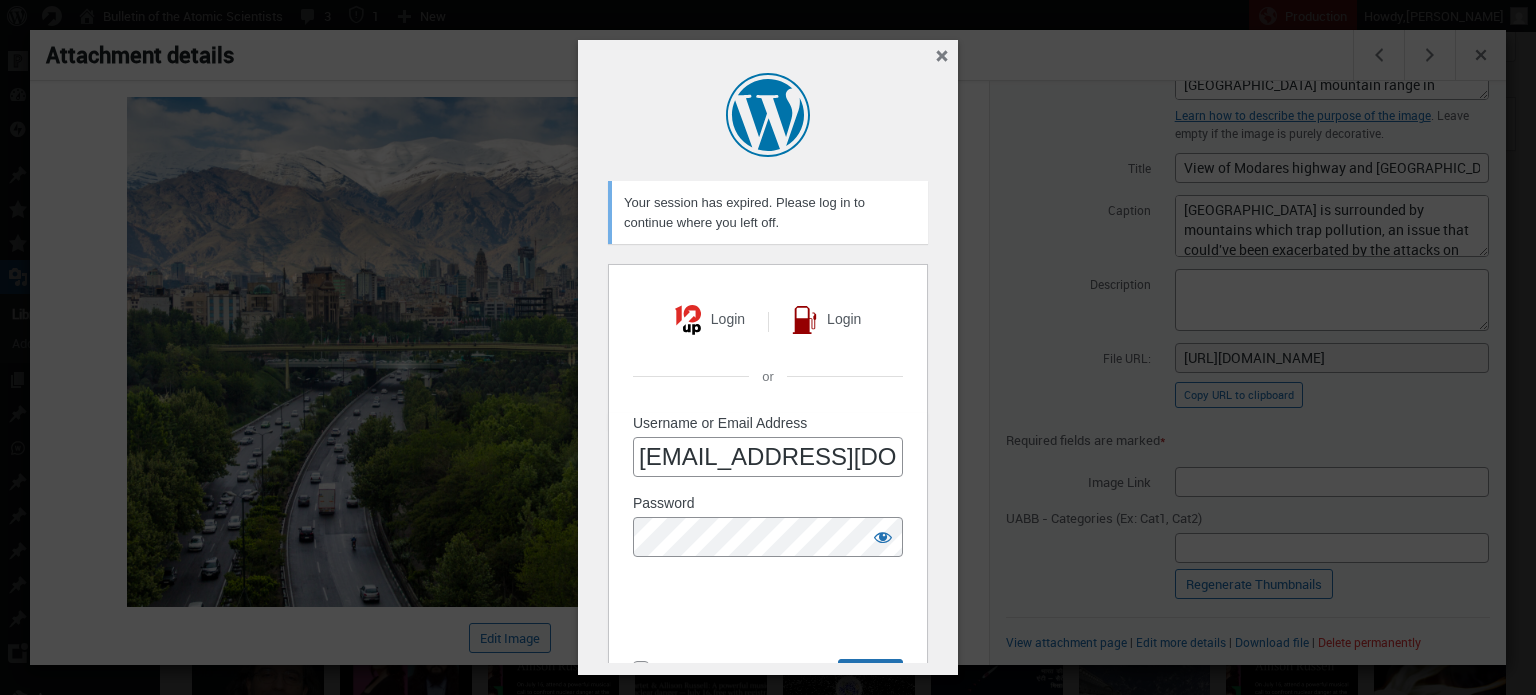 scroll, scrollTop: 77, scrollLeft: 0, axis: vertical 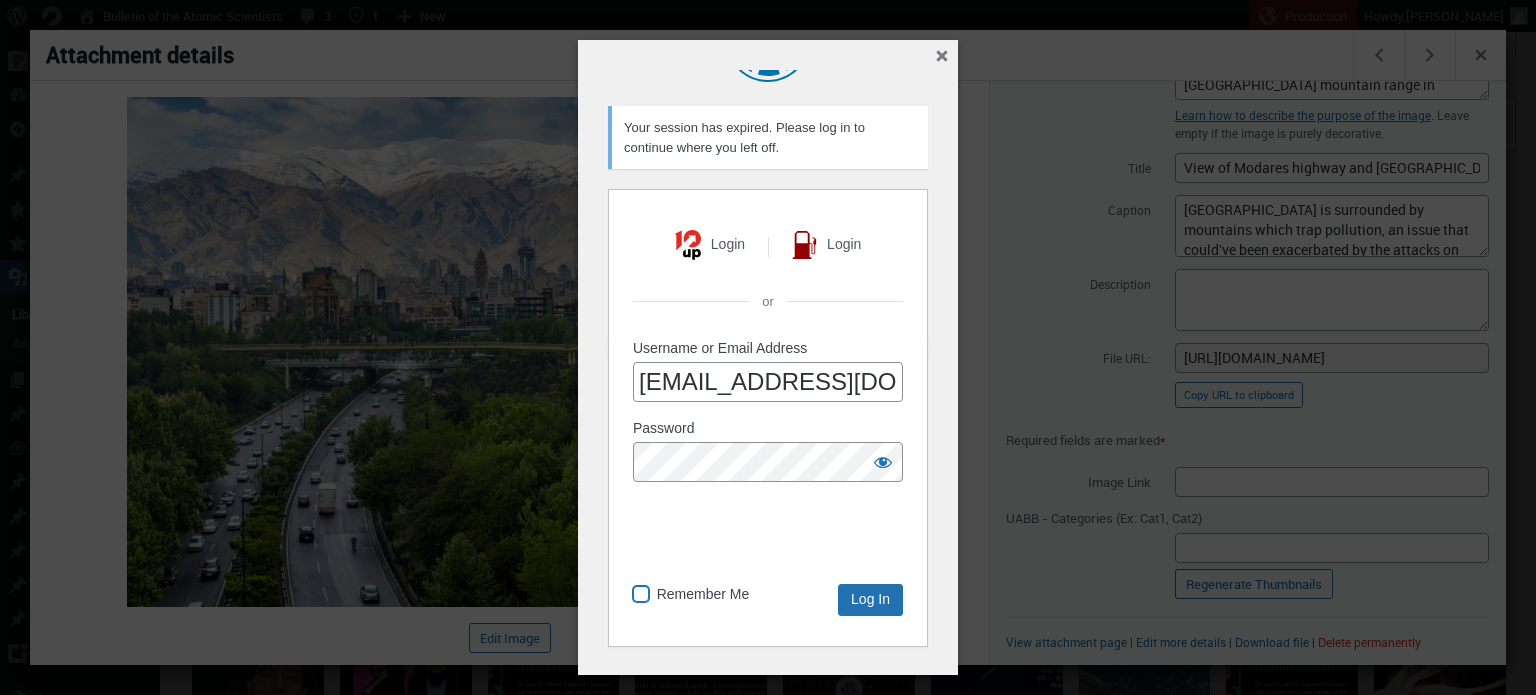 click on "Remember Me" at bounding box center [641, 594] 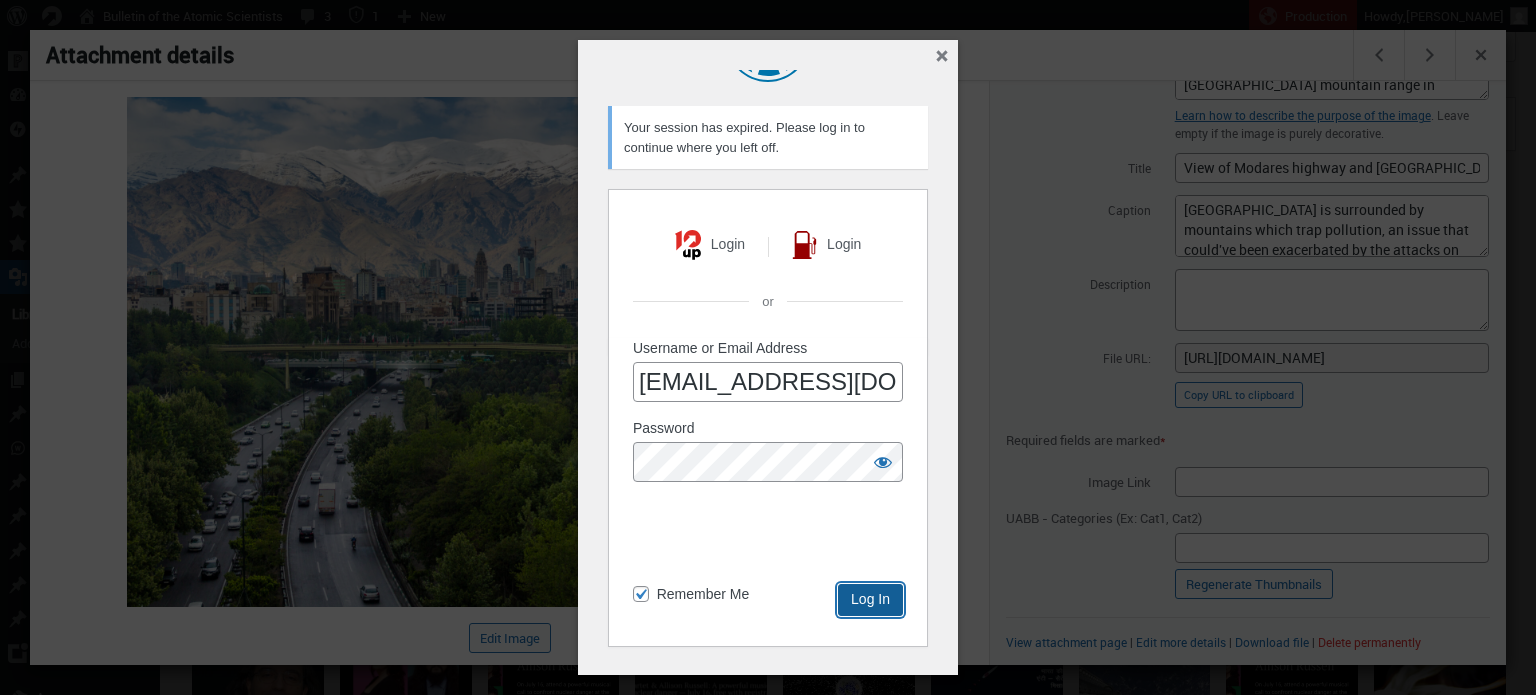 click on "Log In" at bounding box center (870, 600) 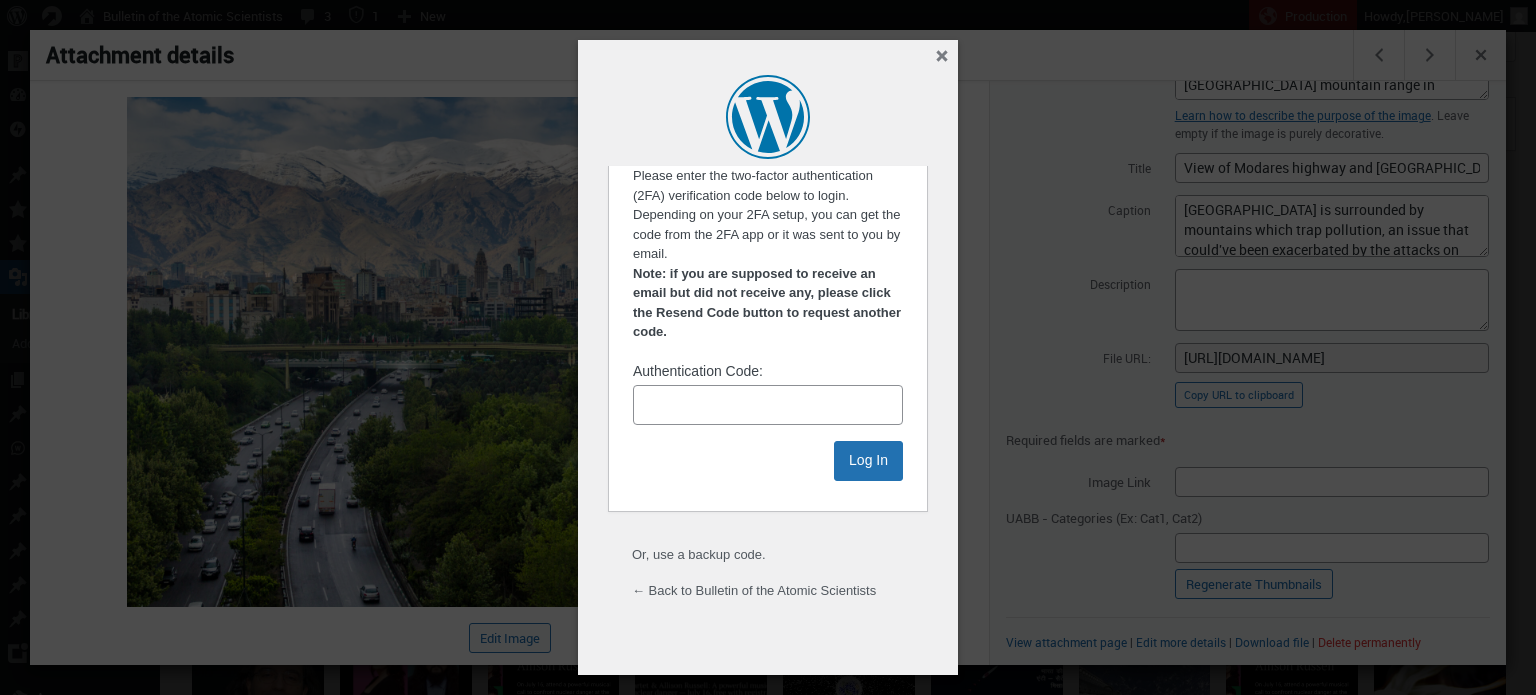 scroll, scrollTop: 0, scrollLeft: 0, axis: both 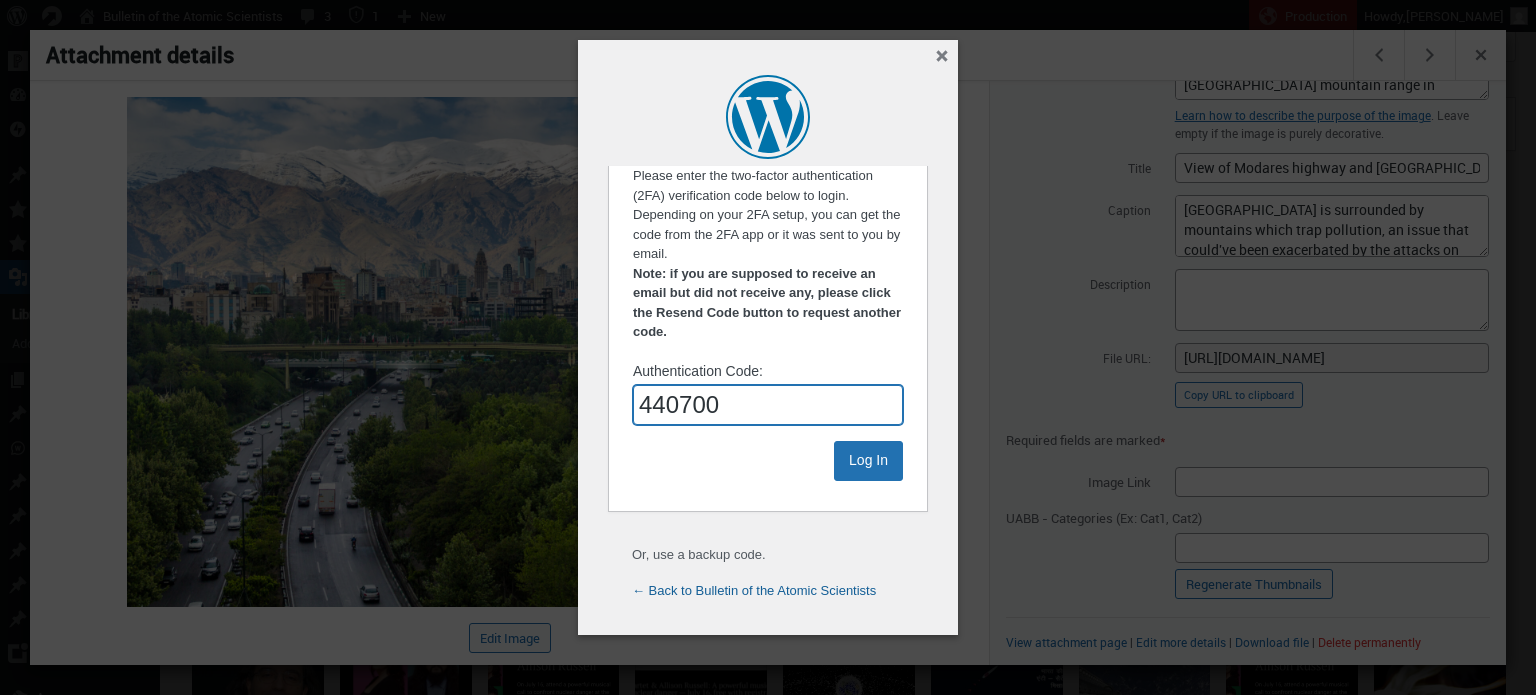 type on "440700" 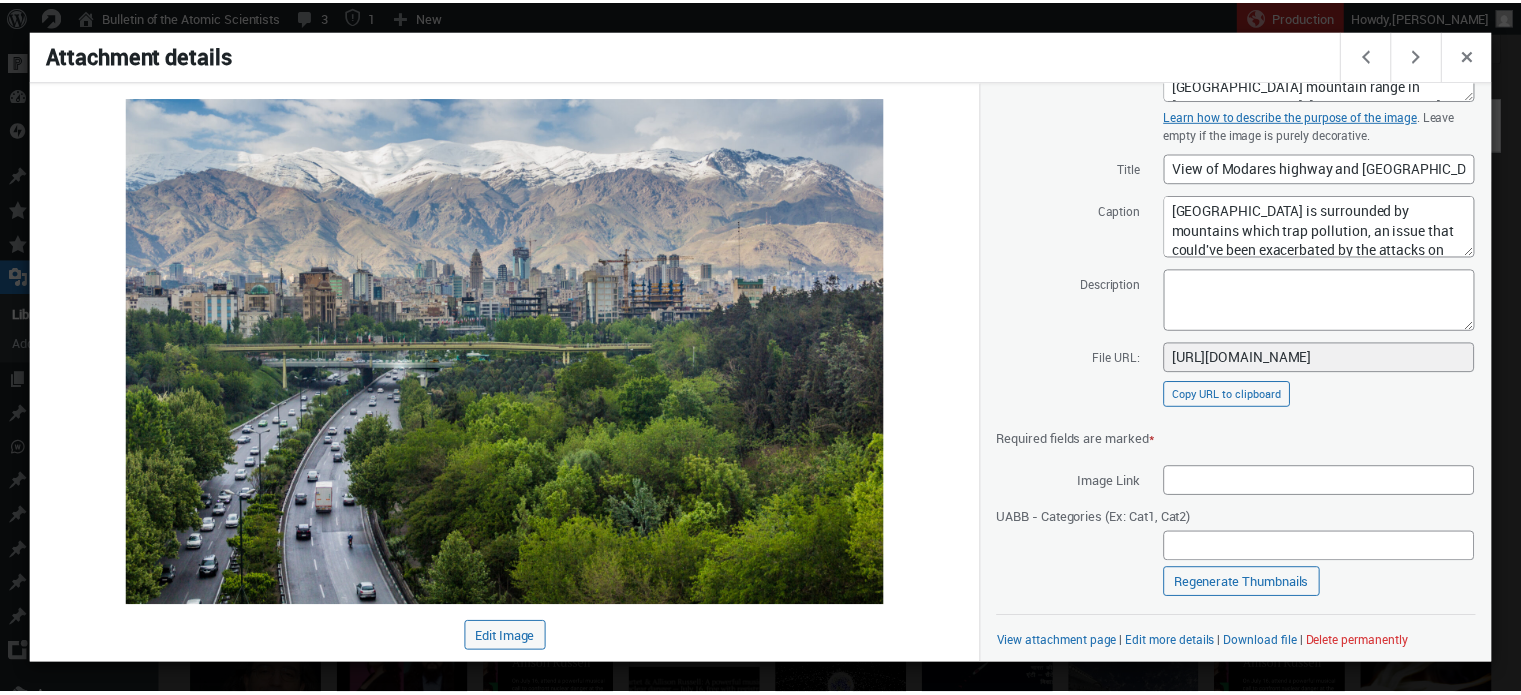 scroll, scrollTop: 0, scrollLeft: 0, axis: both 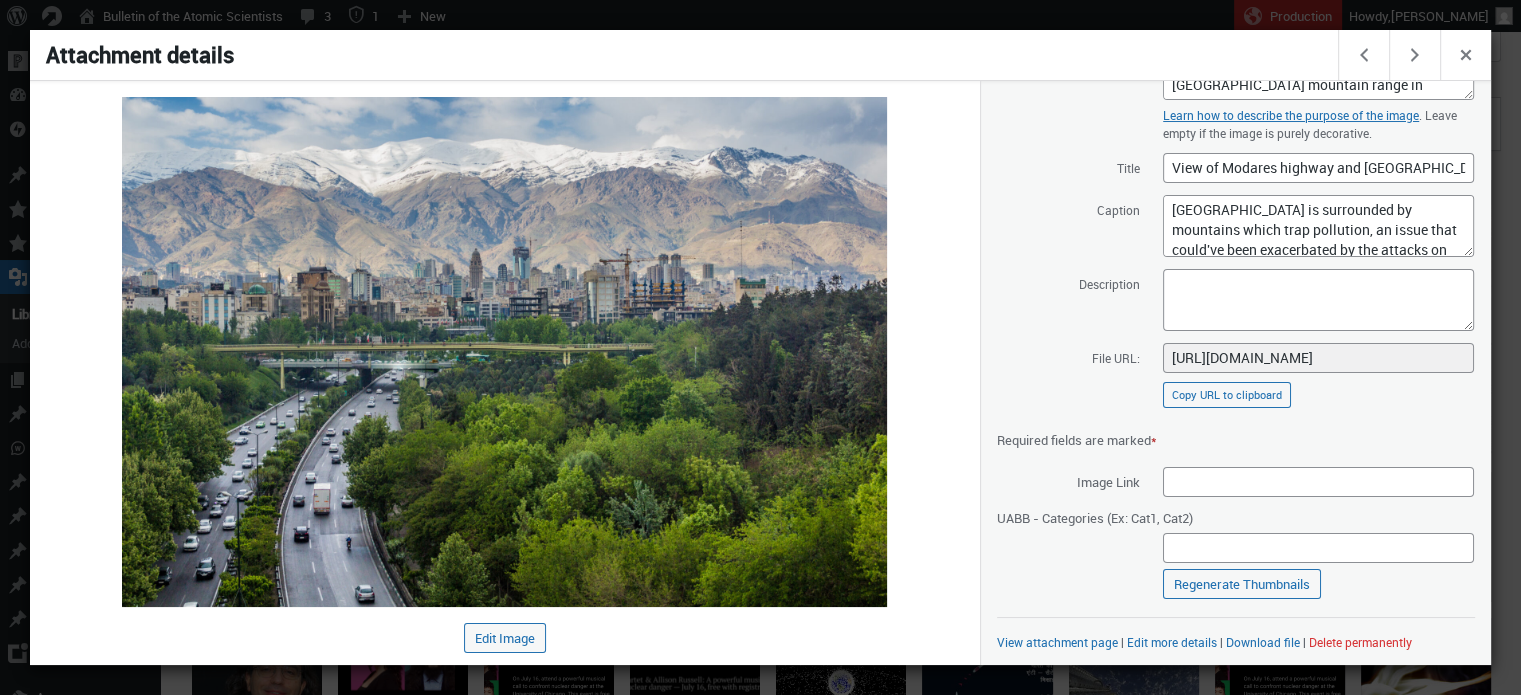 click at bounding box center [760, 347] 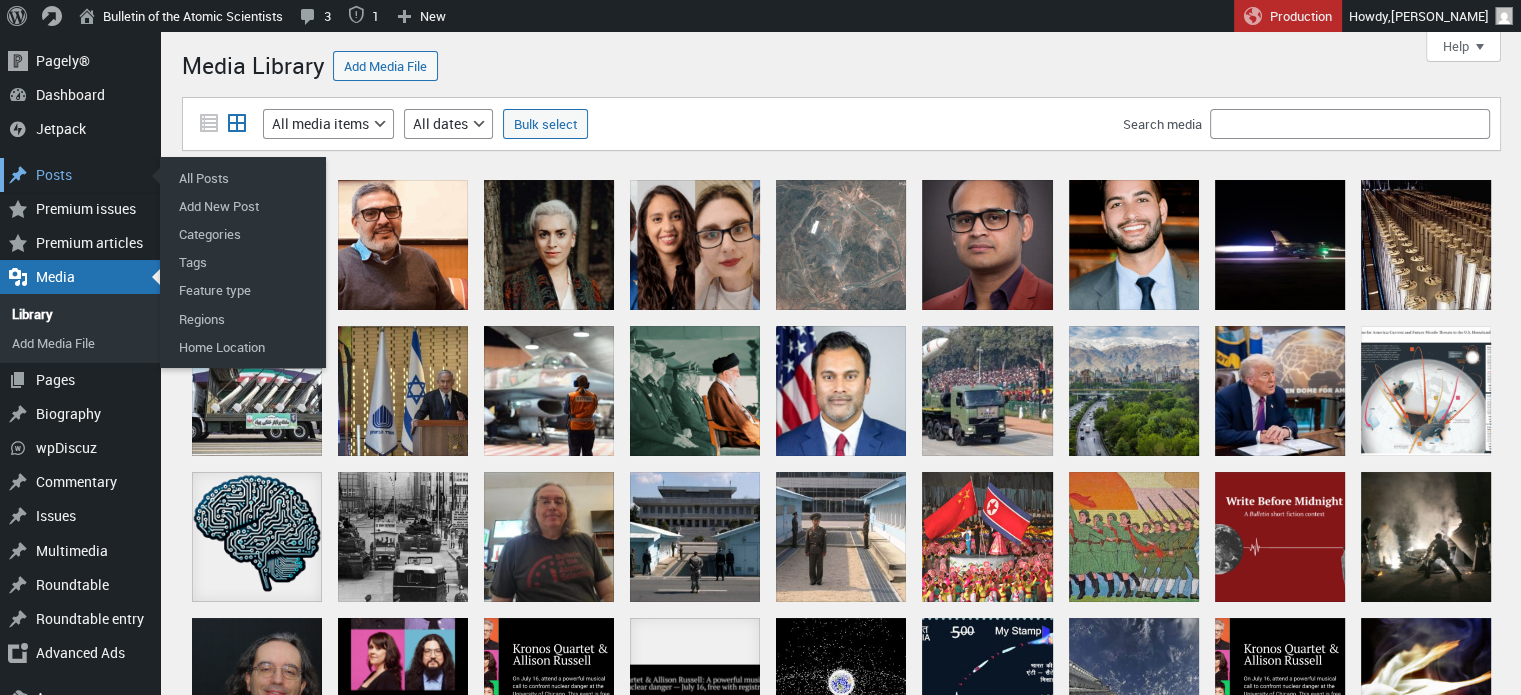 click on "Posts" at bounding box center [80, 175] 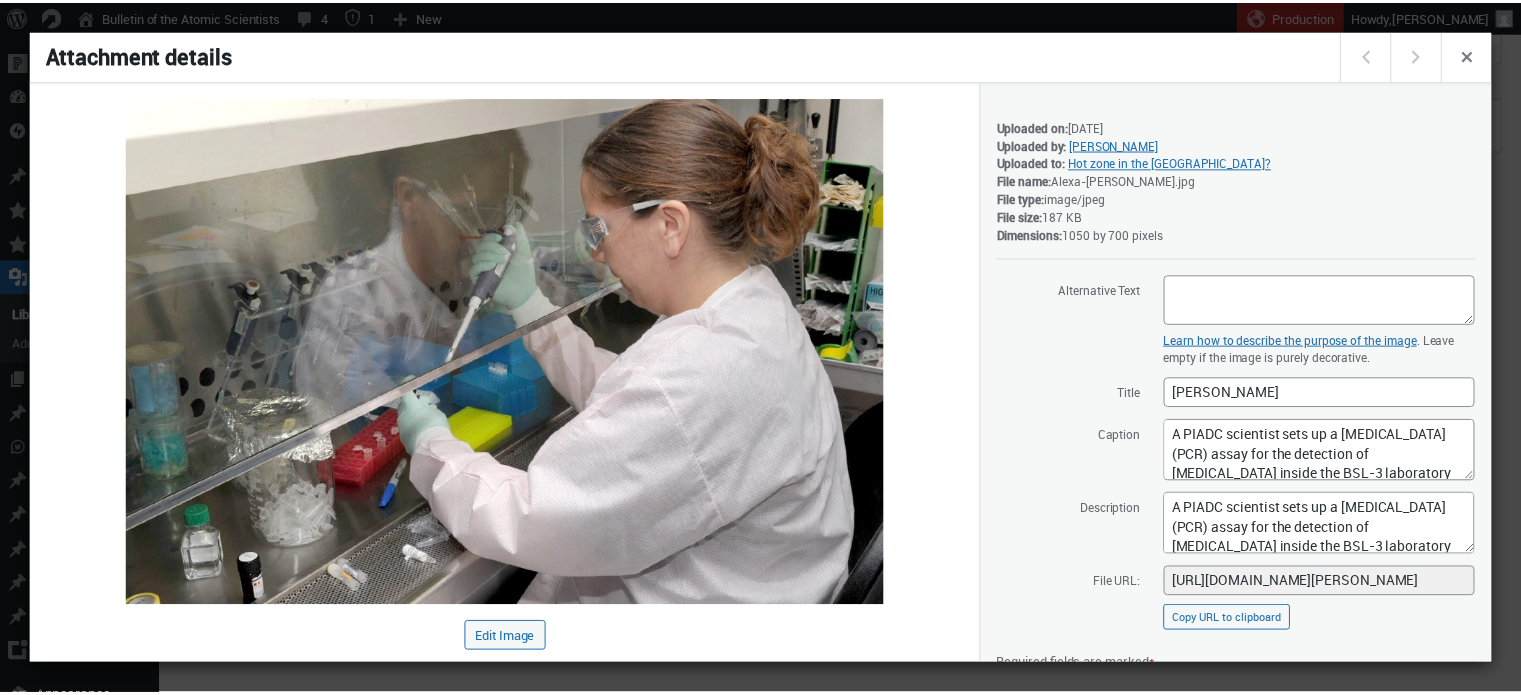 scroll, scrollTop: 0, scrollLeft: 0, axis: both 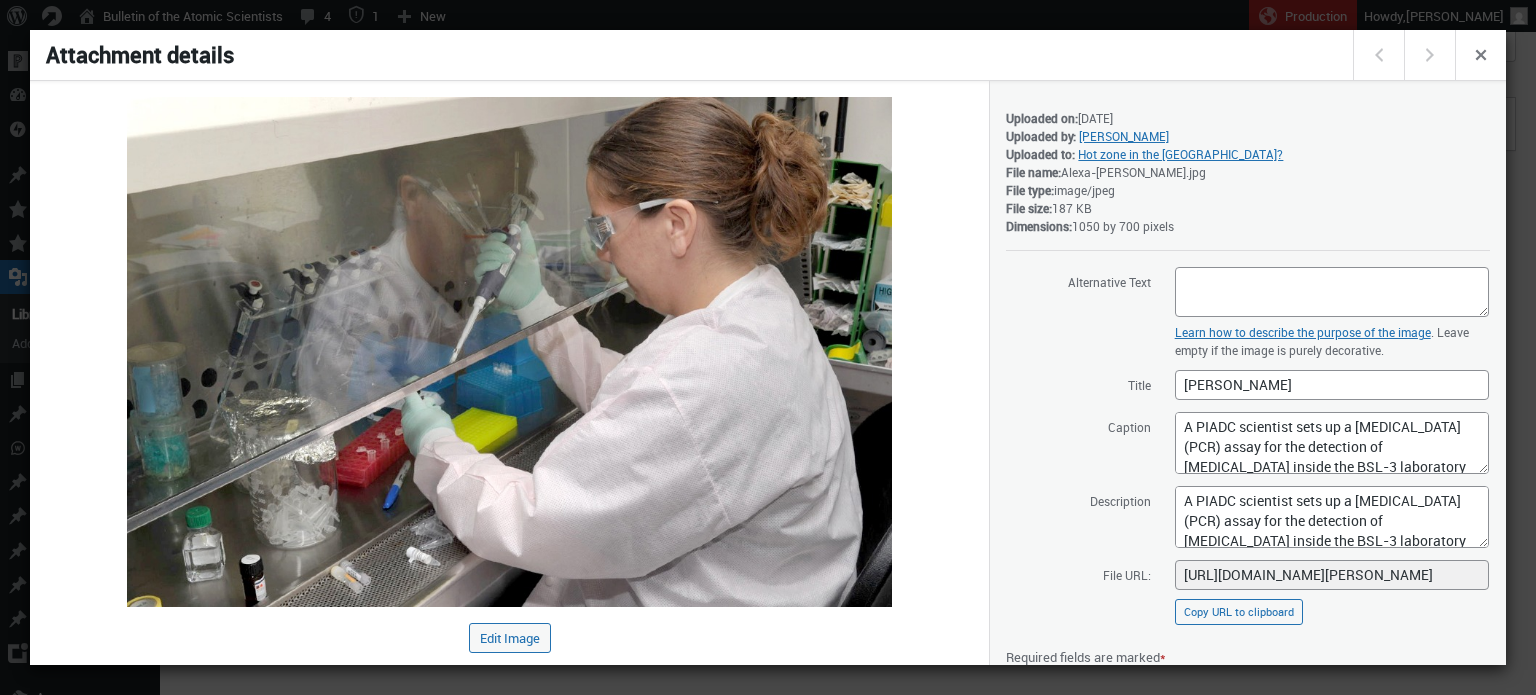 click at bounding box center (768, 347) 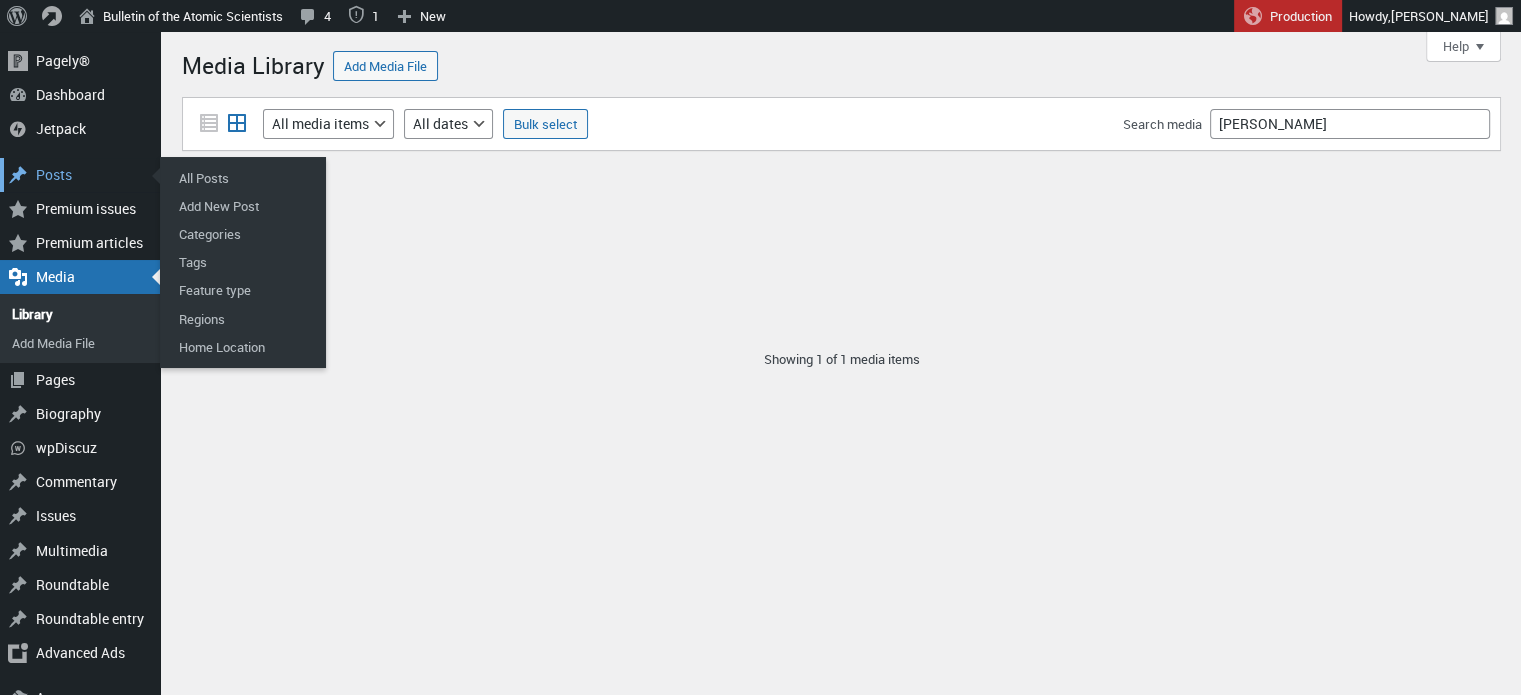 click on "Posts" at bounding box center [80, 175] 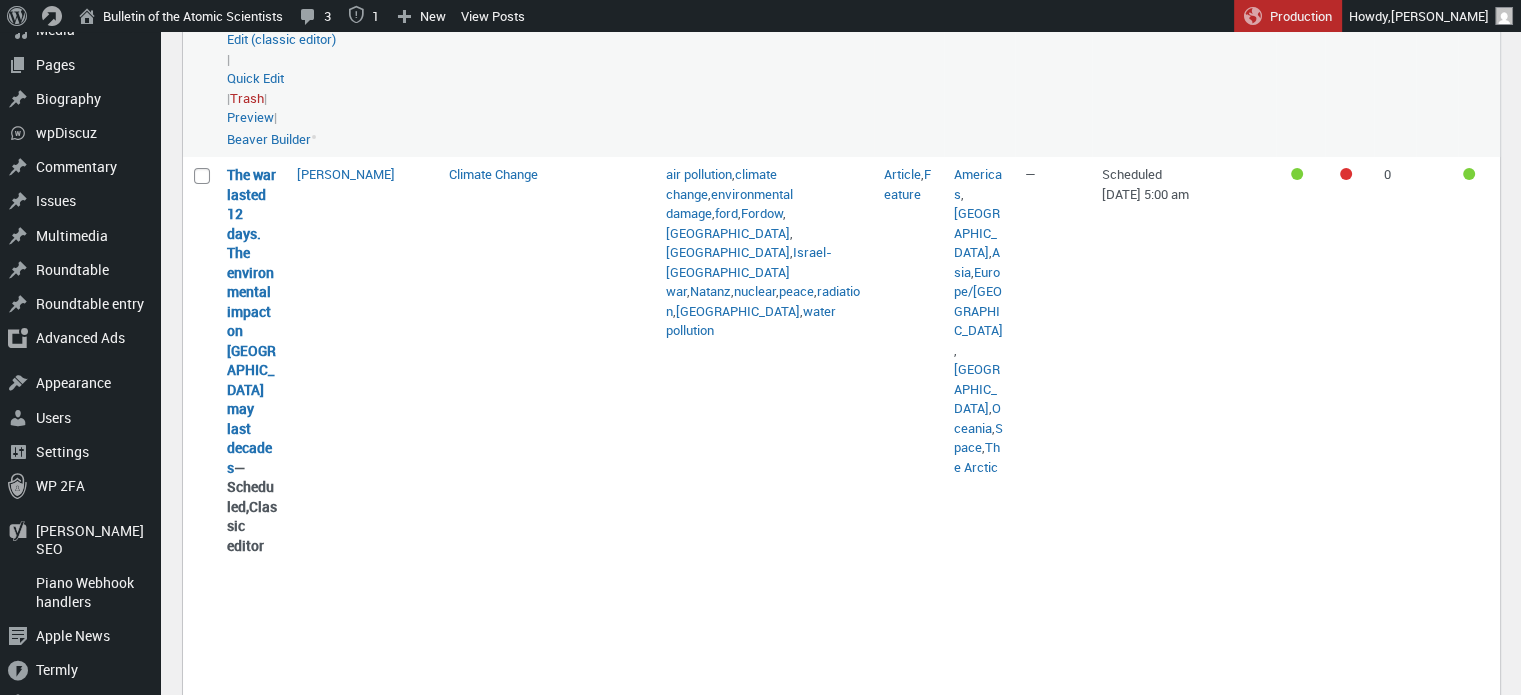 scroll, scrollTop: 466, scrollLeft: 0, axis: vertical 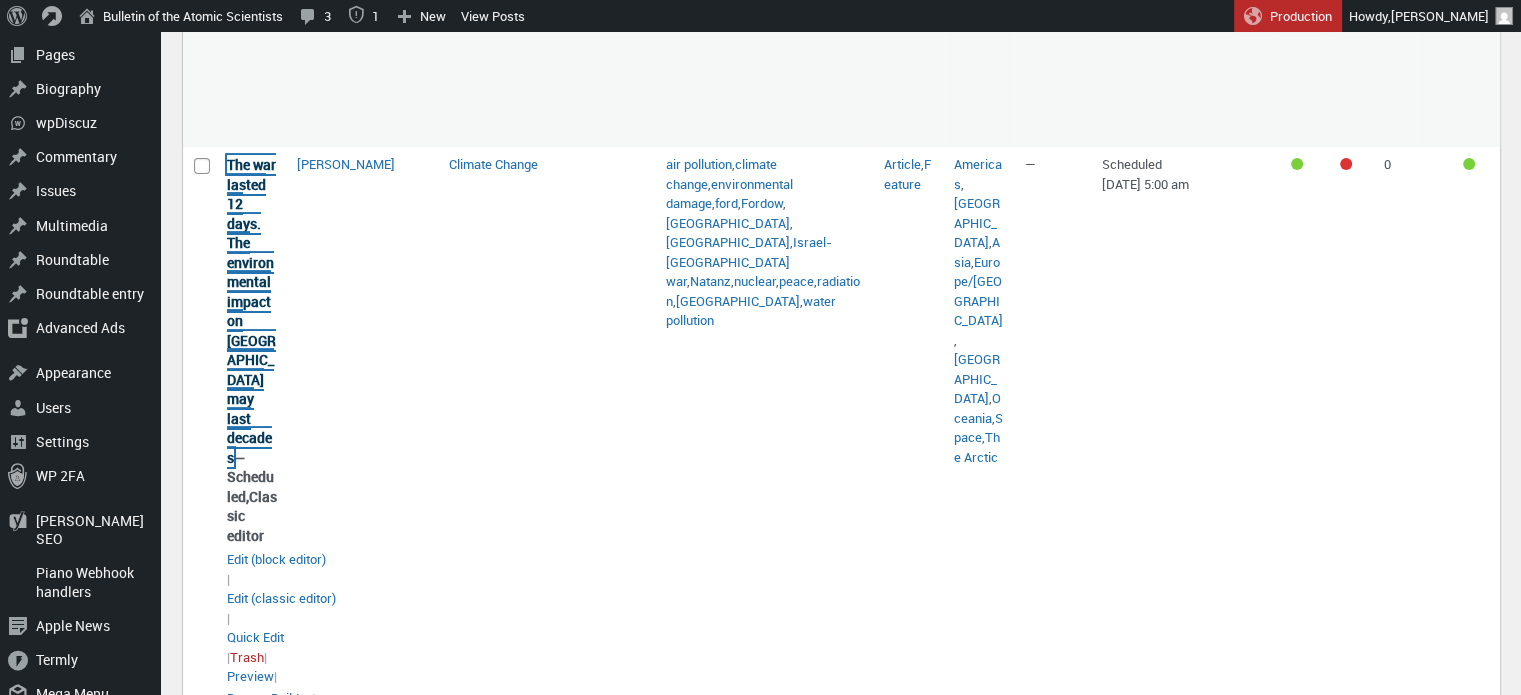 click on "The war lasted 12 days. The environmental impact on [GEOGRAPHIC_DATA] may last decades" at bounding box center (251, 311) 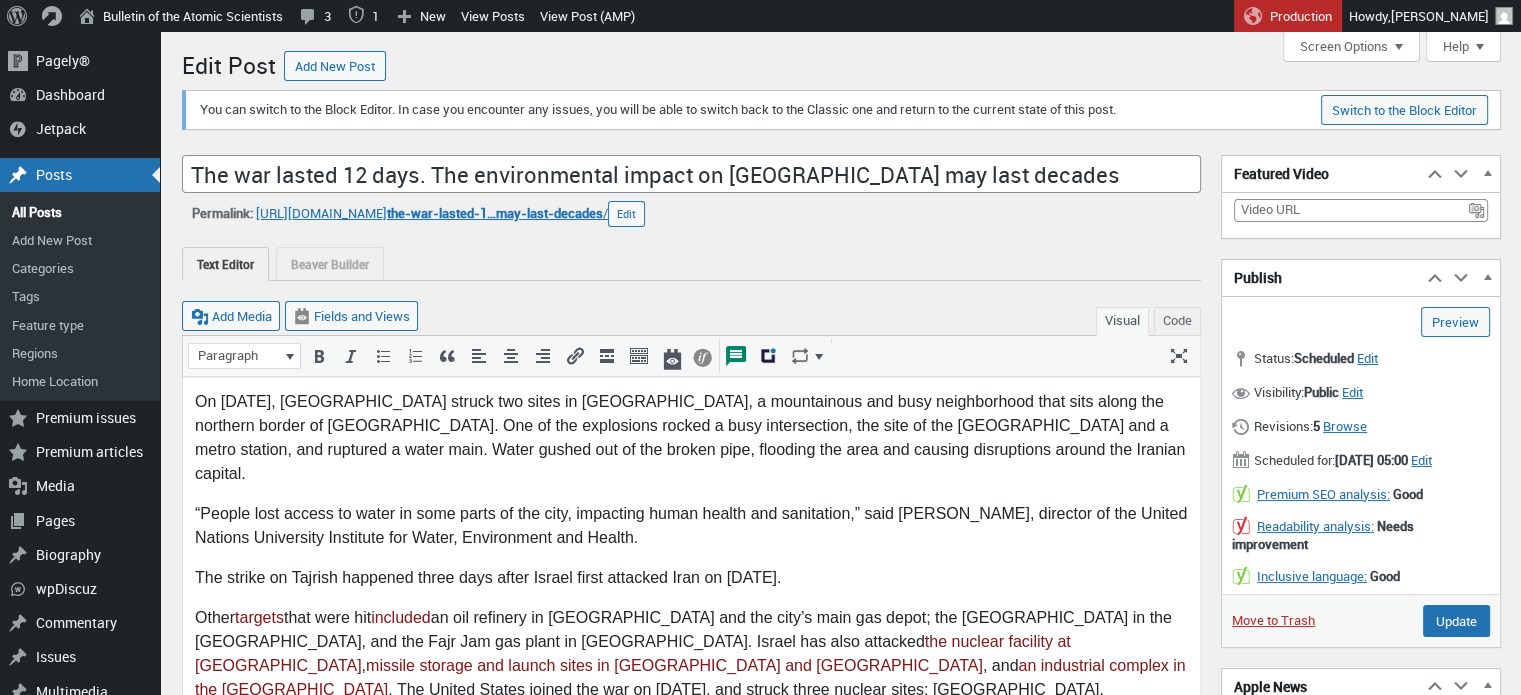 scroll, scrollTop: 0, scrollLeft: 0, axis: both 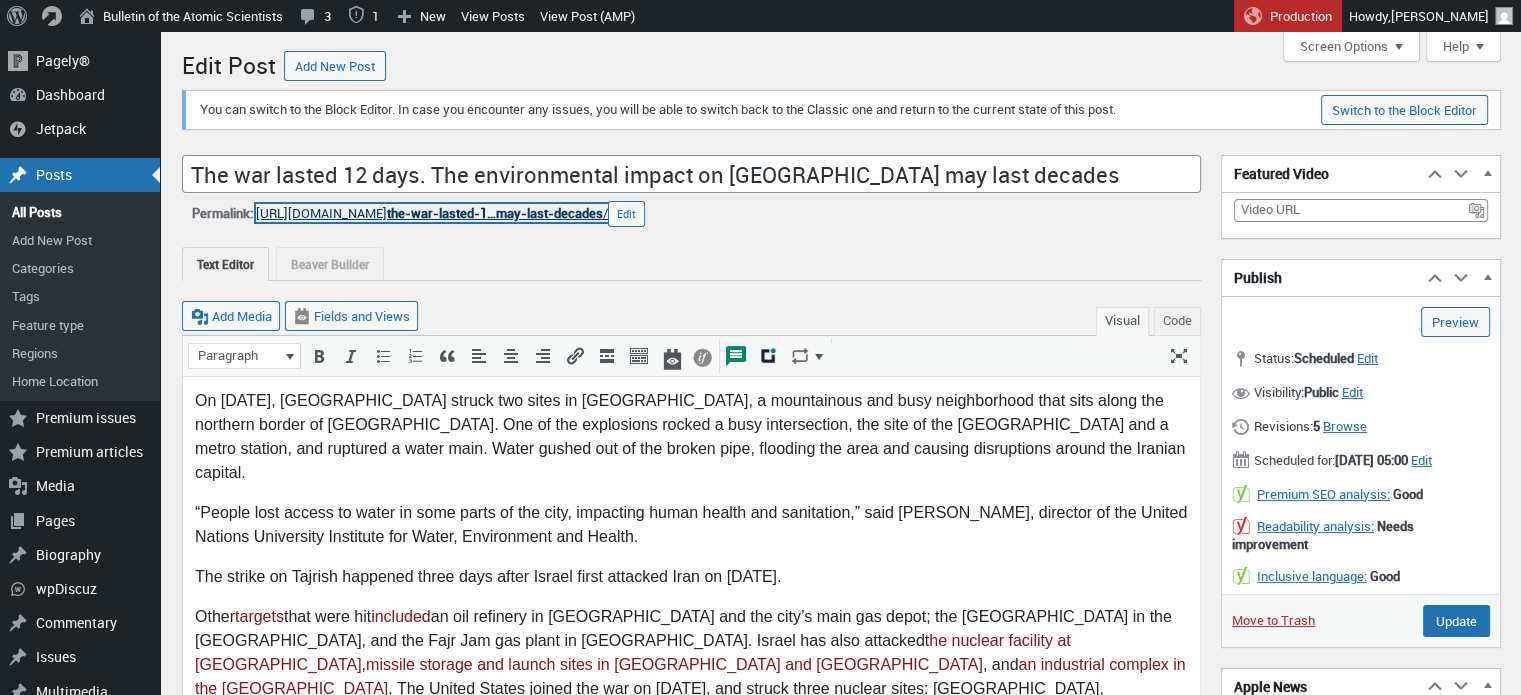 click on "the-war-lasted-1…may-last-decades" 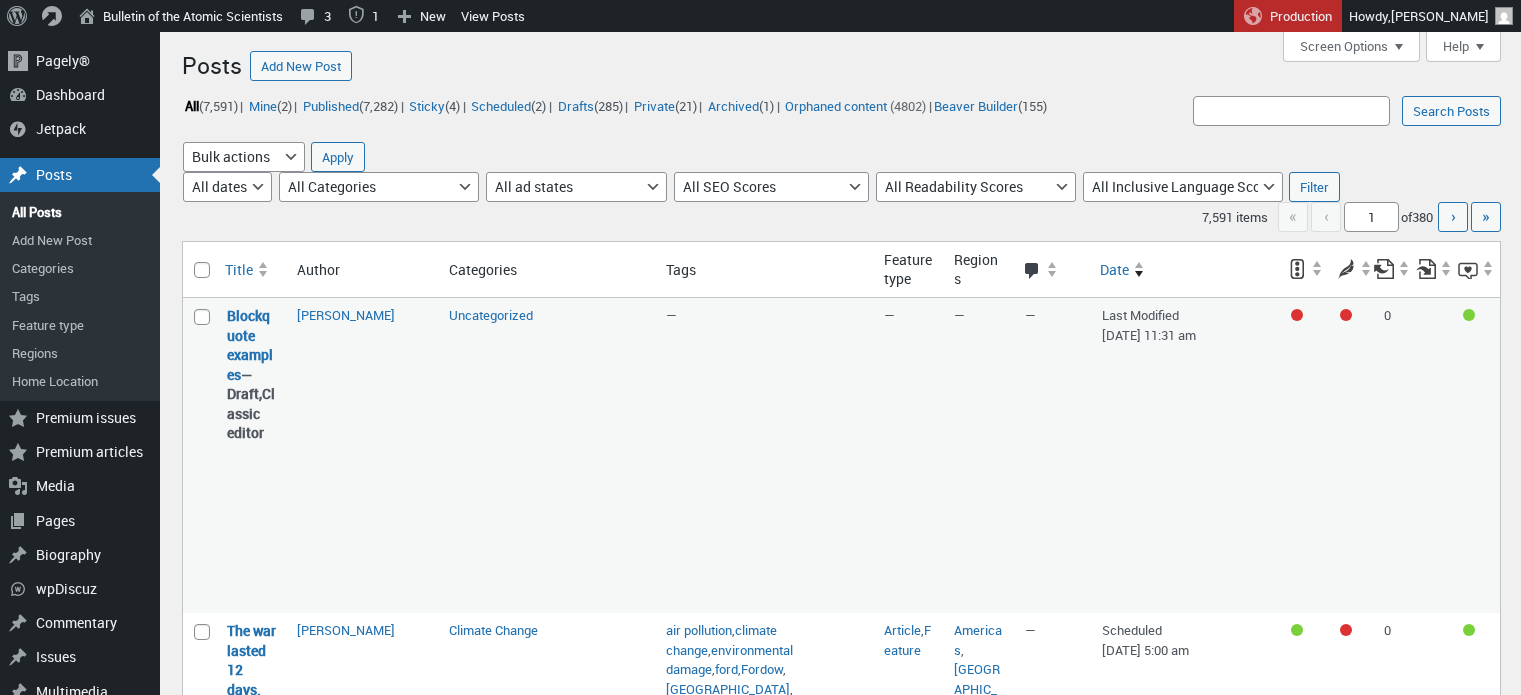 scroll, scrollTop: 0, scrollLeft: 0, axis: both 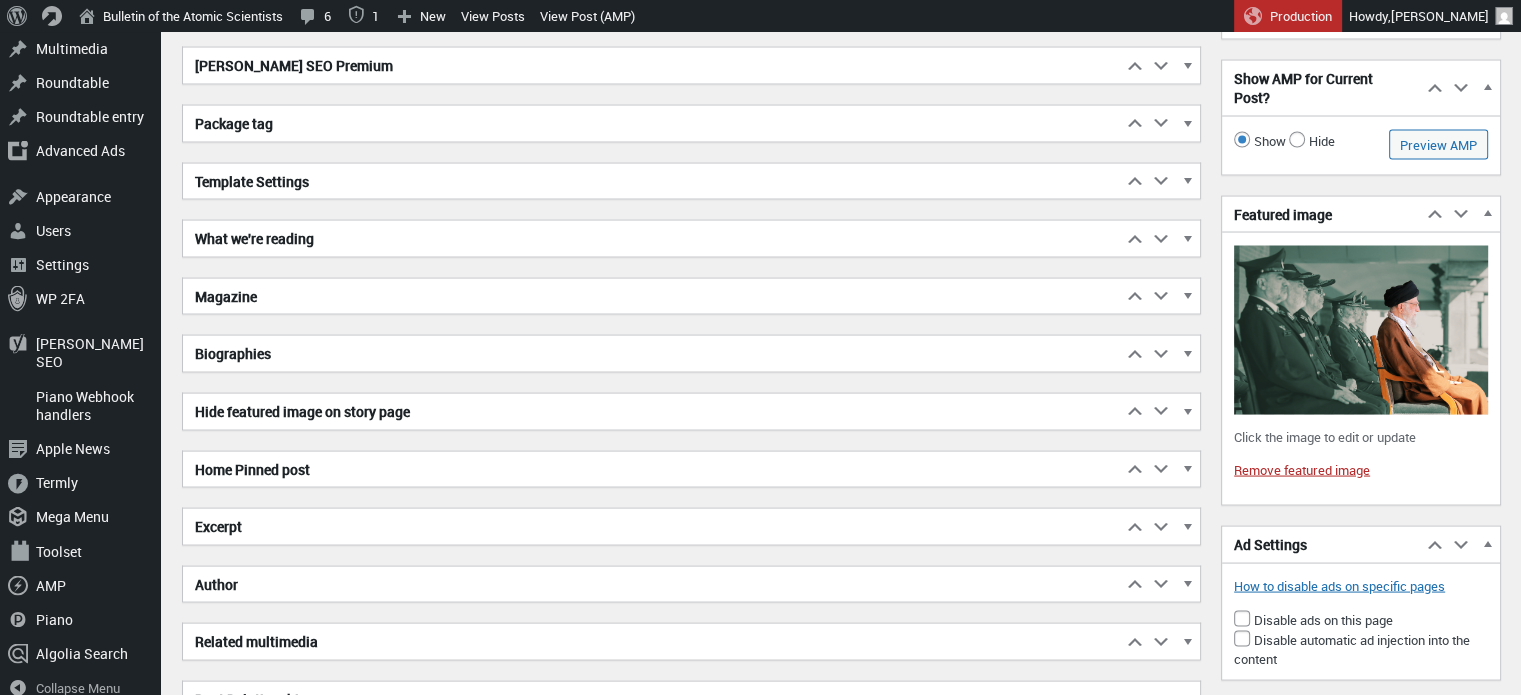 click on "Excerpt" at bounding box center (652, 526) 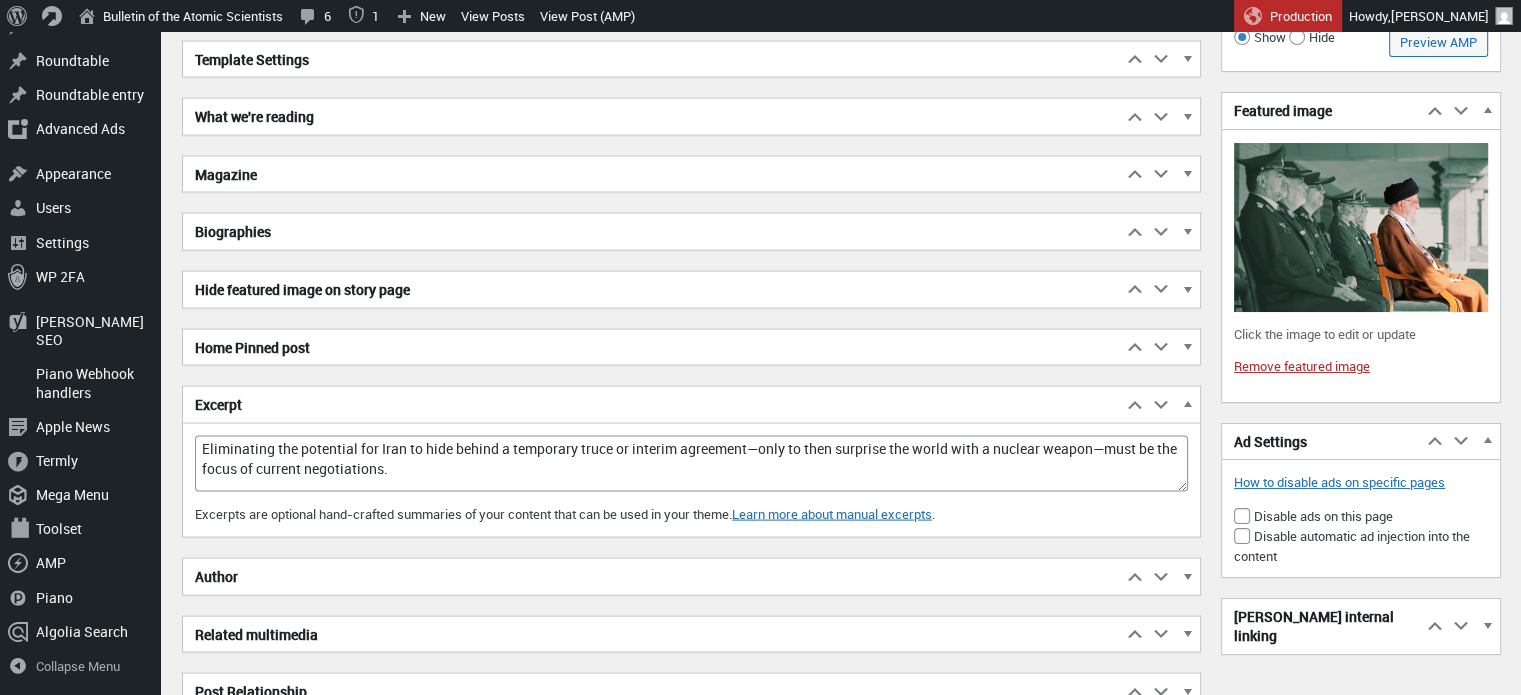 scroll, scrollTop: 3904, scrollLeft: 0, axis: vertical 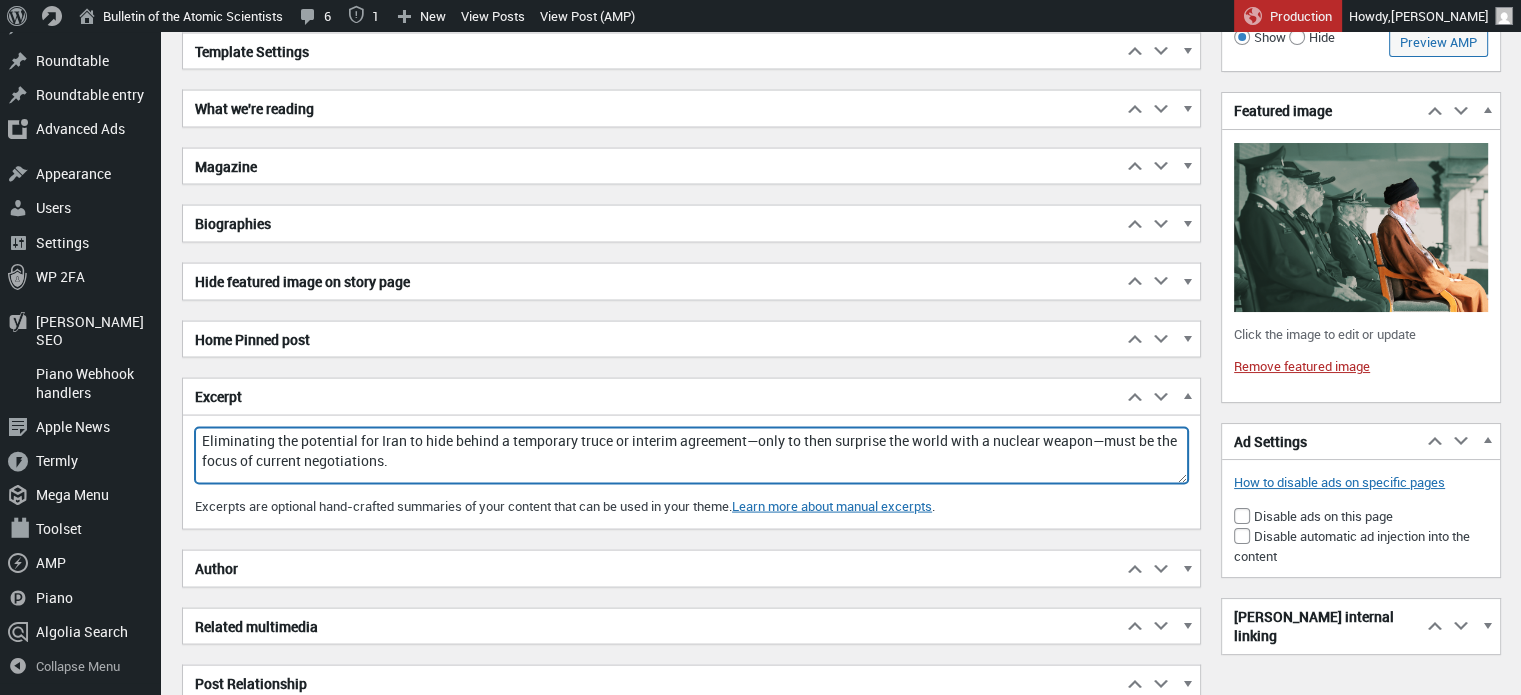 click on "Eliminating the potential for Iran to hide behind a temporary truce or interim agreement—only to then surprise the world with a nuclear weapon—must be the focus of current negotiations." at bounding box center (691, 456) 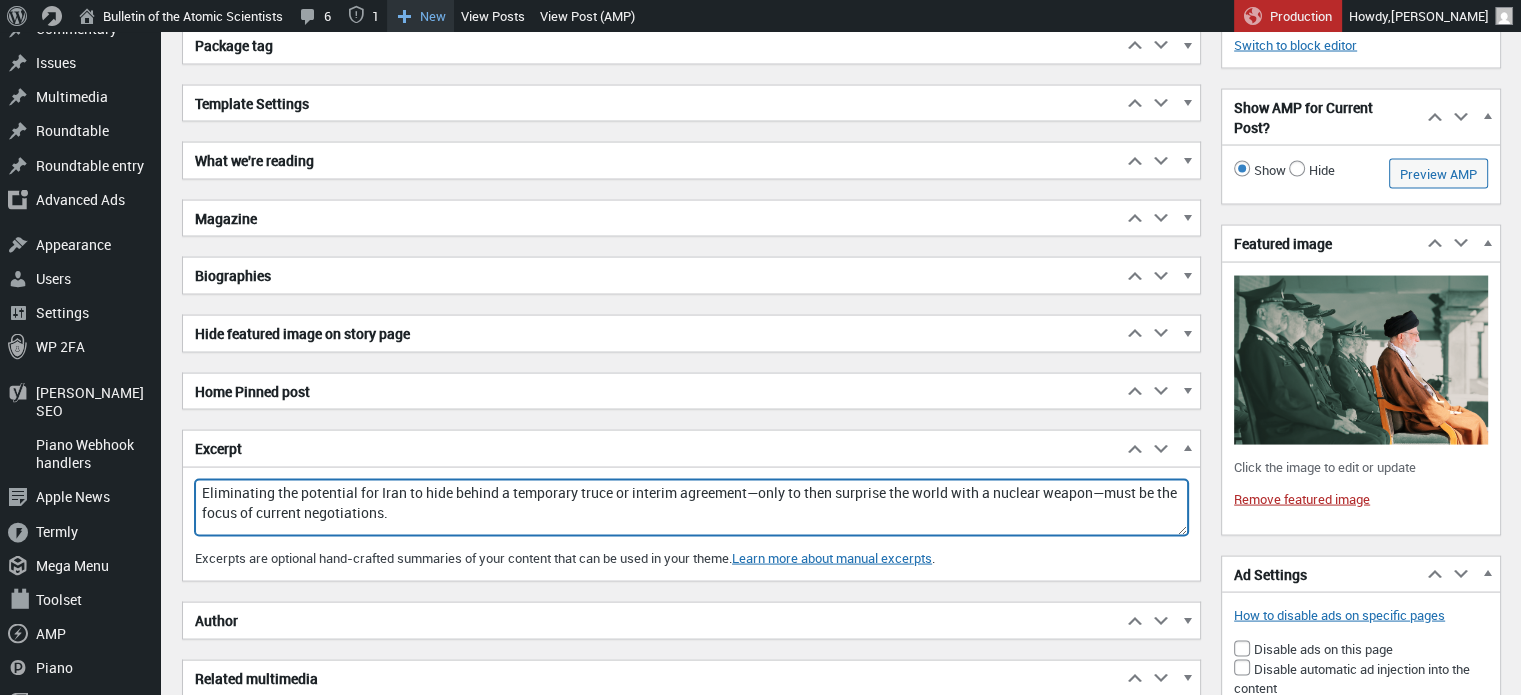 scroll, scrollTop: 3848, scrollLeft: 0, axis: vertical 